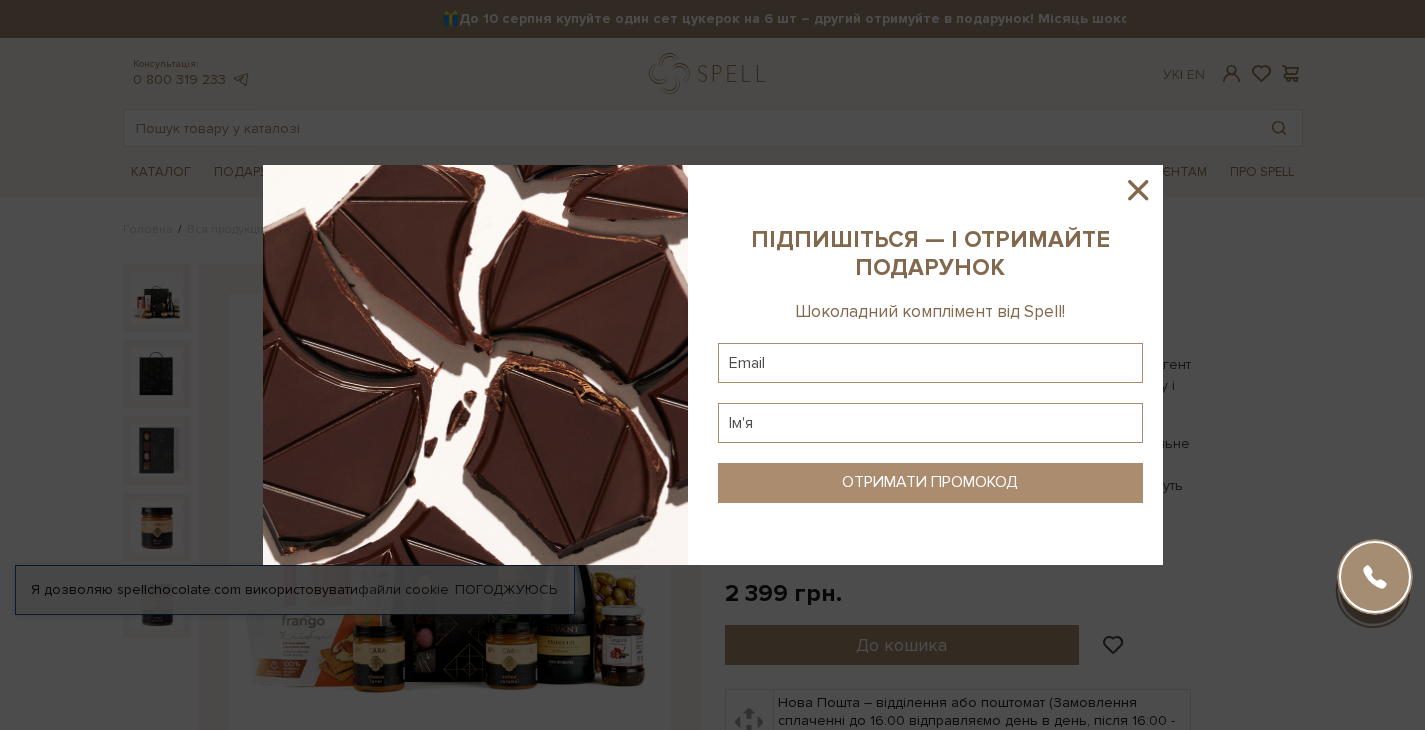 scroll, scrollTop: 0, scrollLeft: 0, axis: both 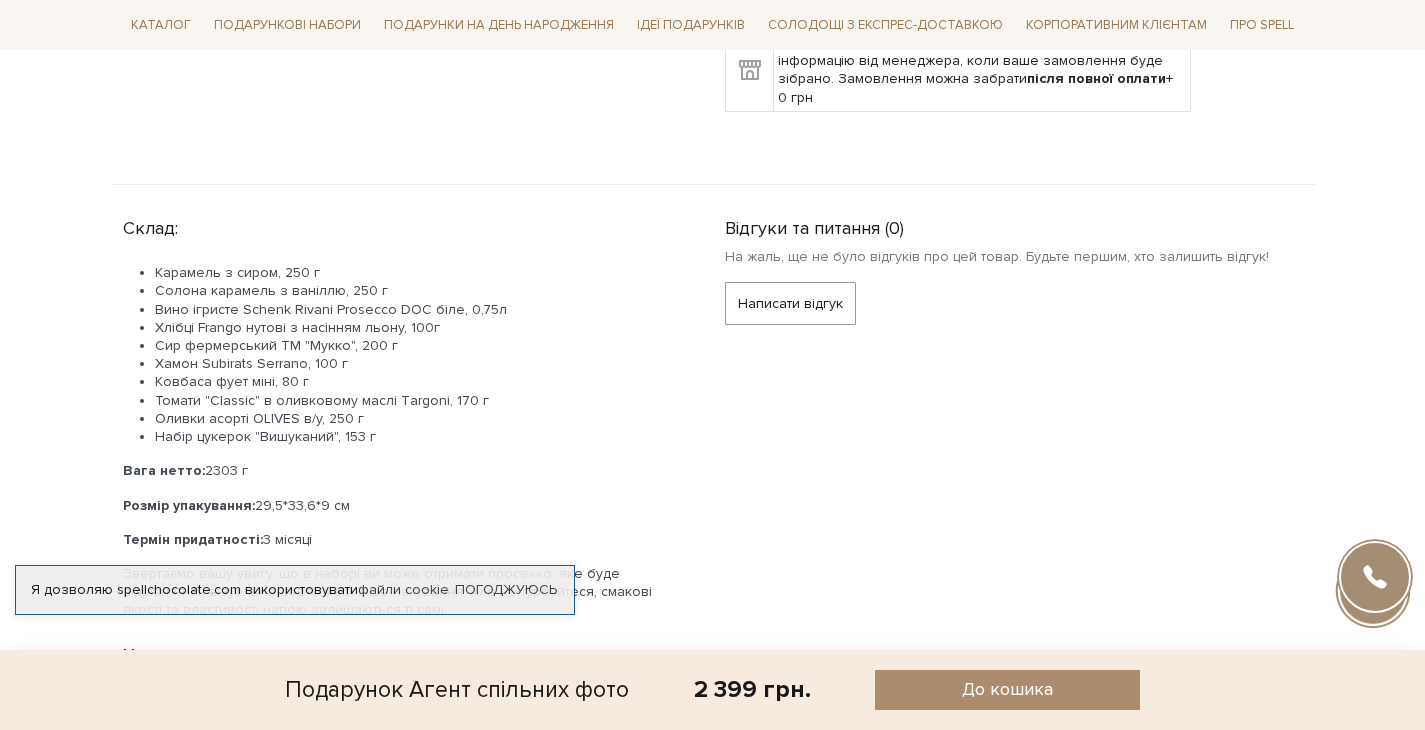 drag, startPoint x: 224, startPoint y: 273, endPoint x: 291, endPoint y: 277, distance: 67.11929 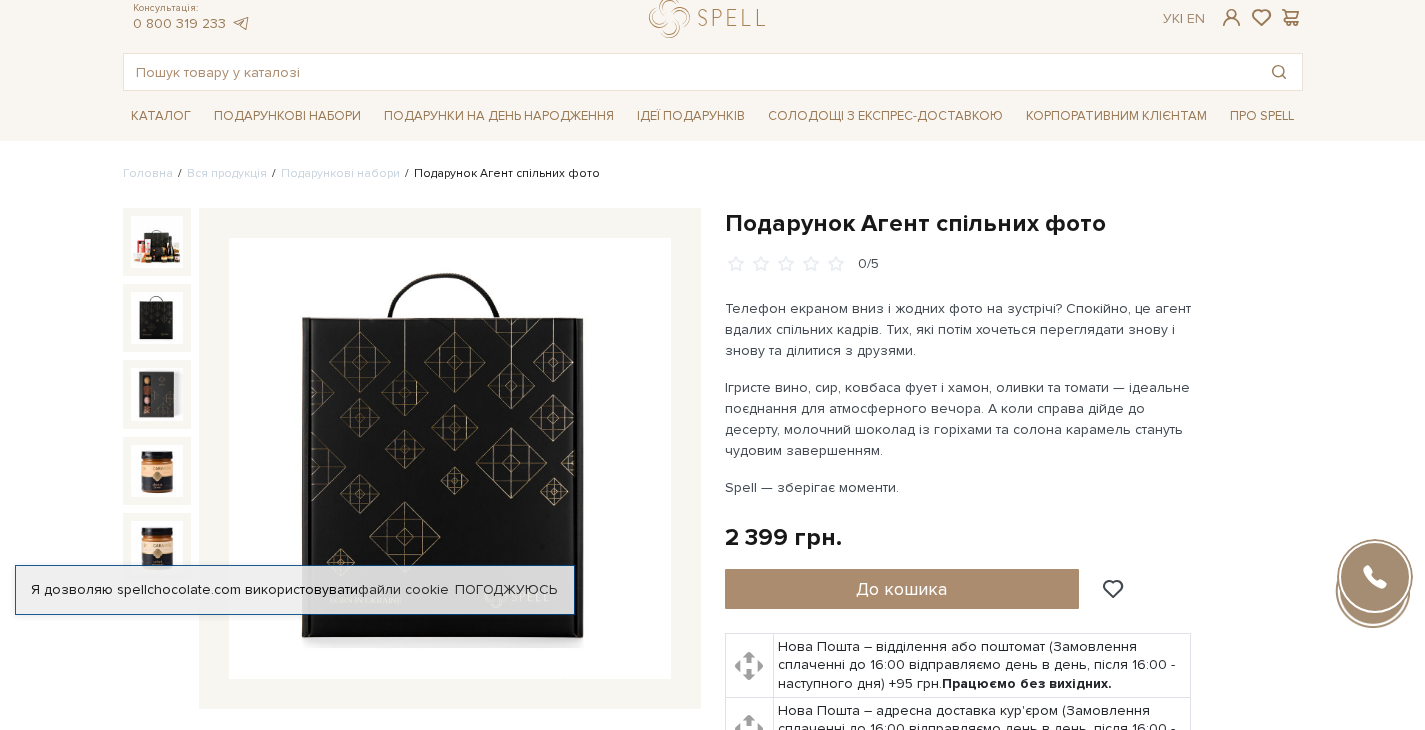 scroll, scrollTop: 170, scrollLeft: 0, axis: vertical 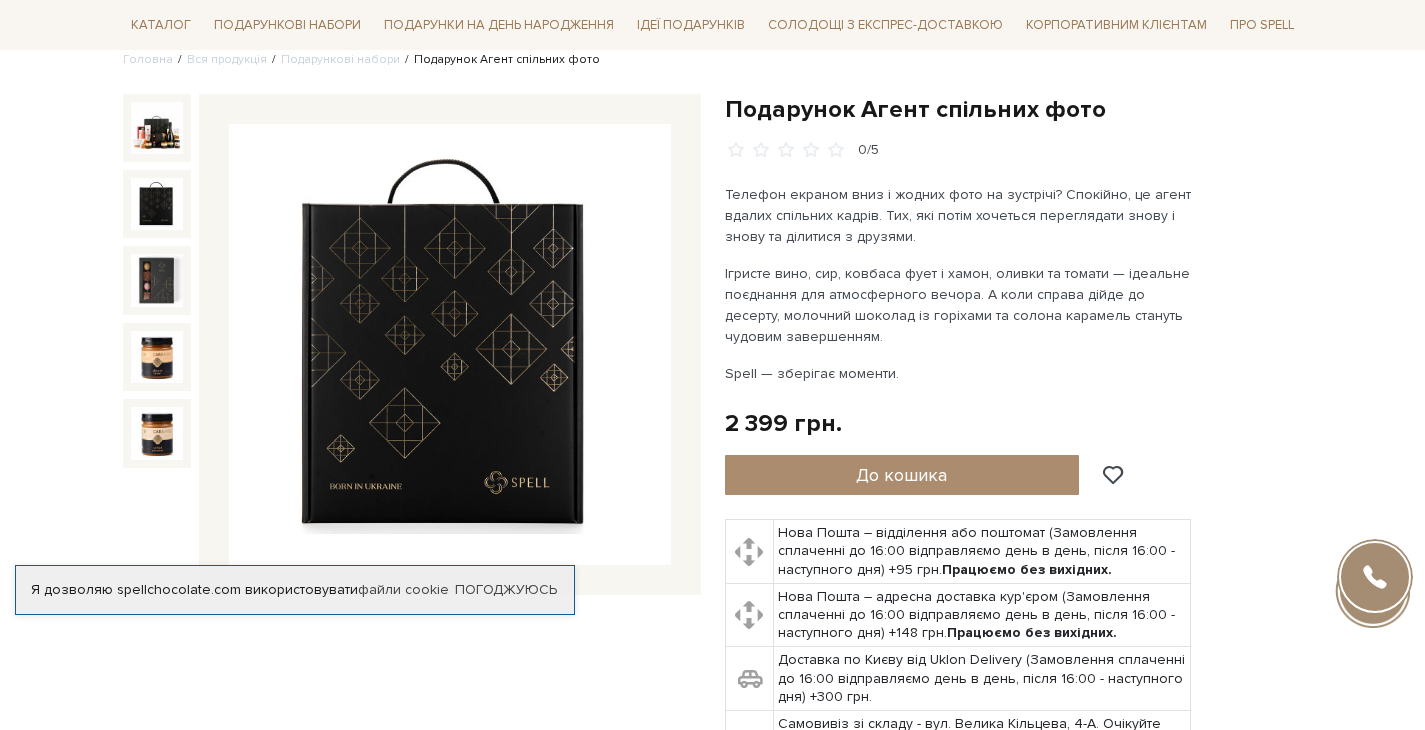 click at bounding box center [157, 204] 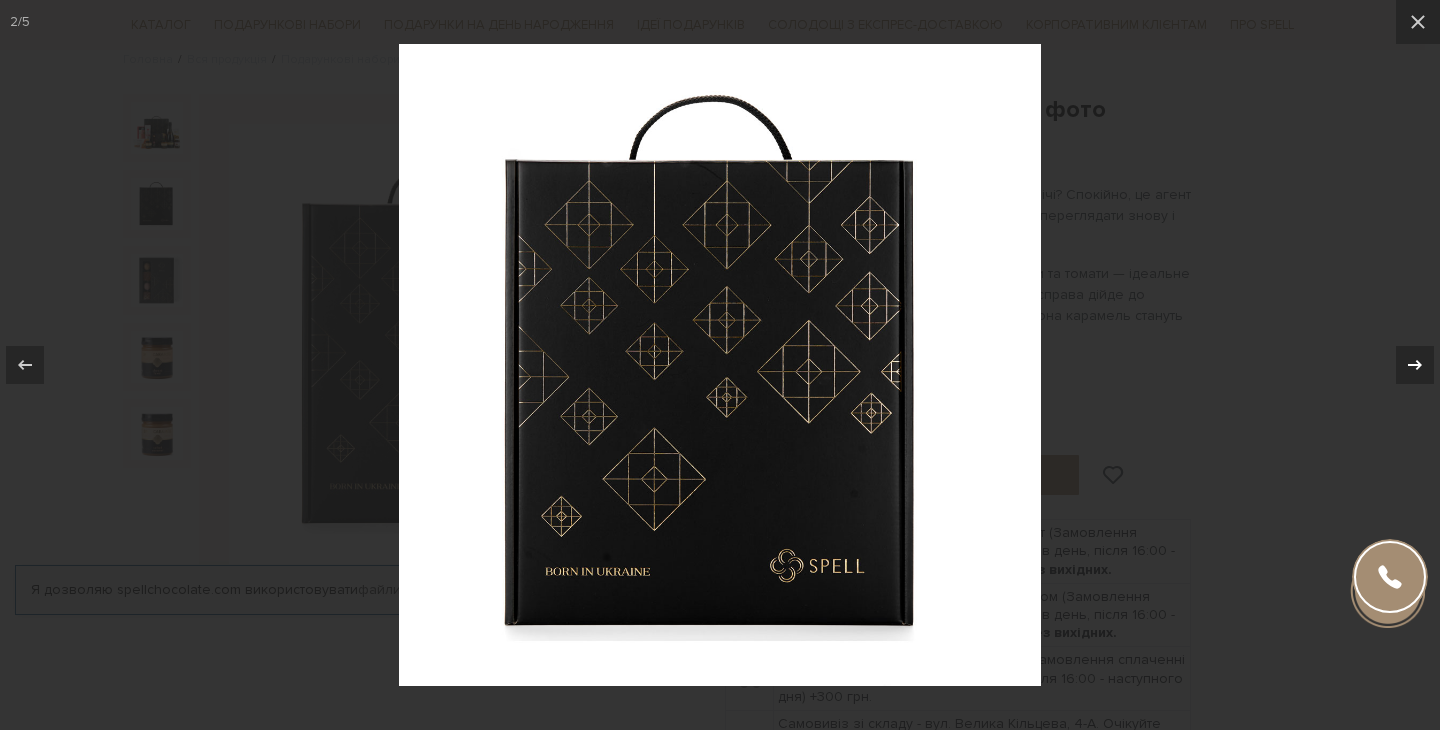 click 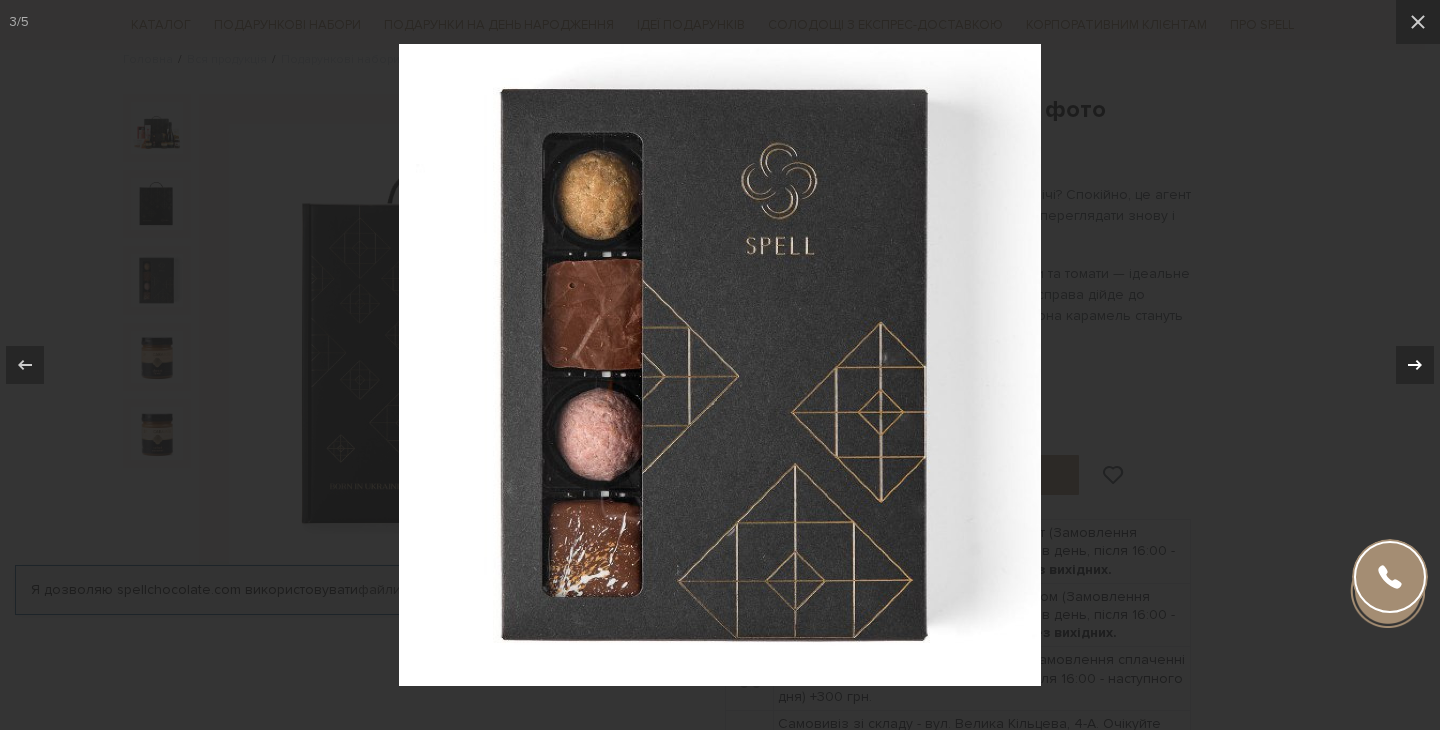 click 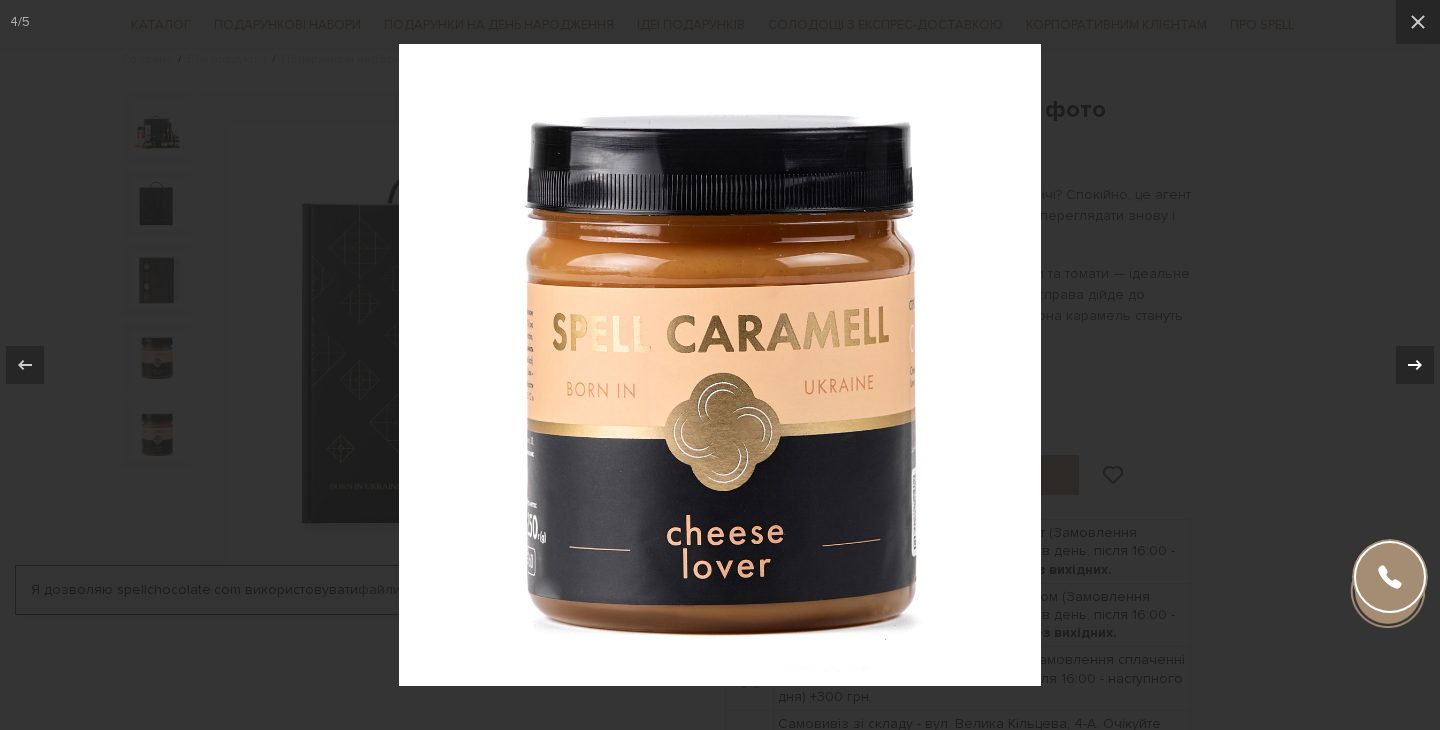 click 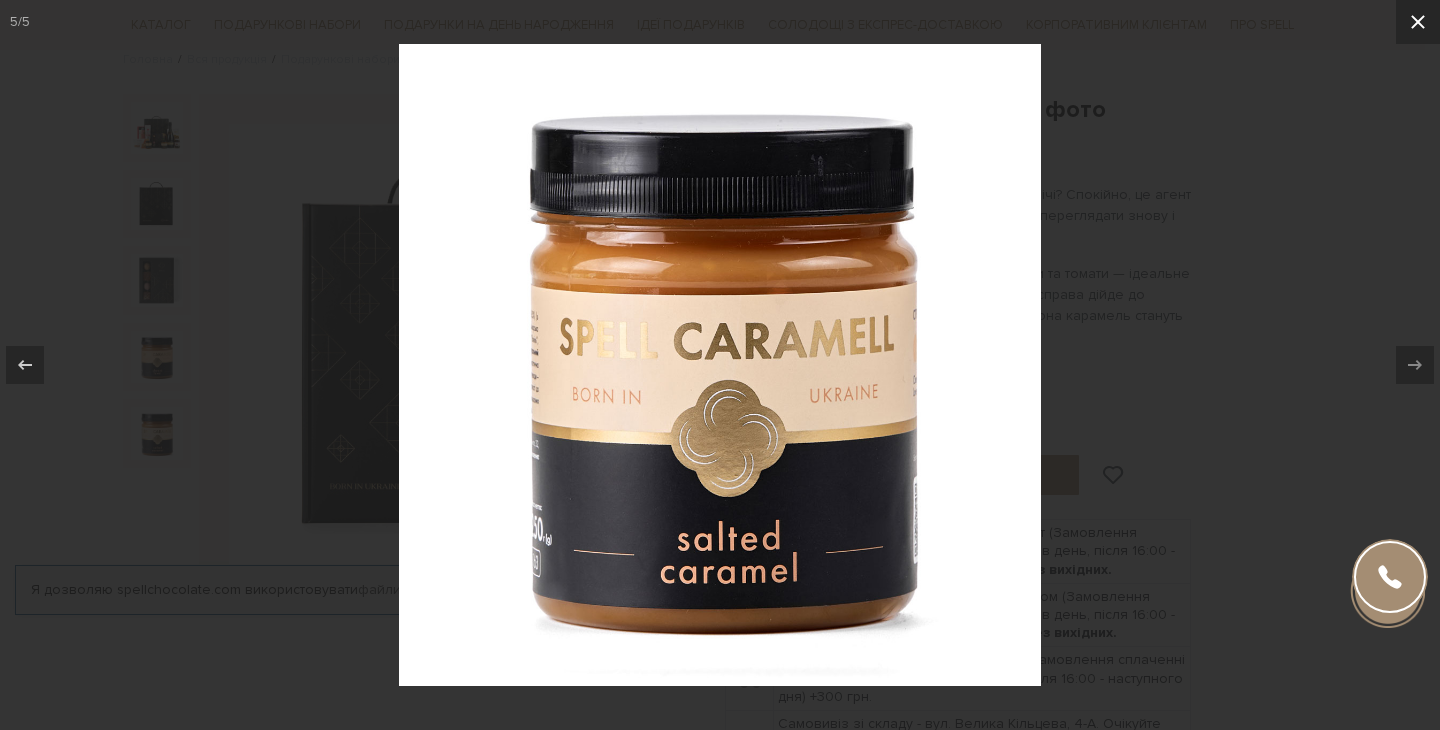 drag, startPoint x: 1426, startPoint y: 19, endPoint x: 1238, endPoint y: 79, distance: 197.34235 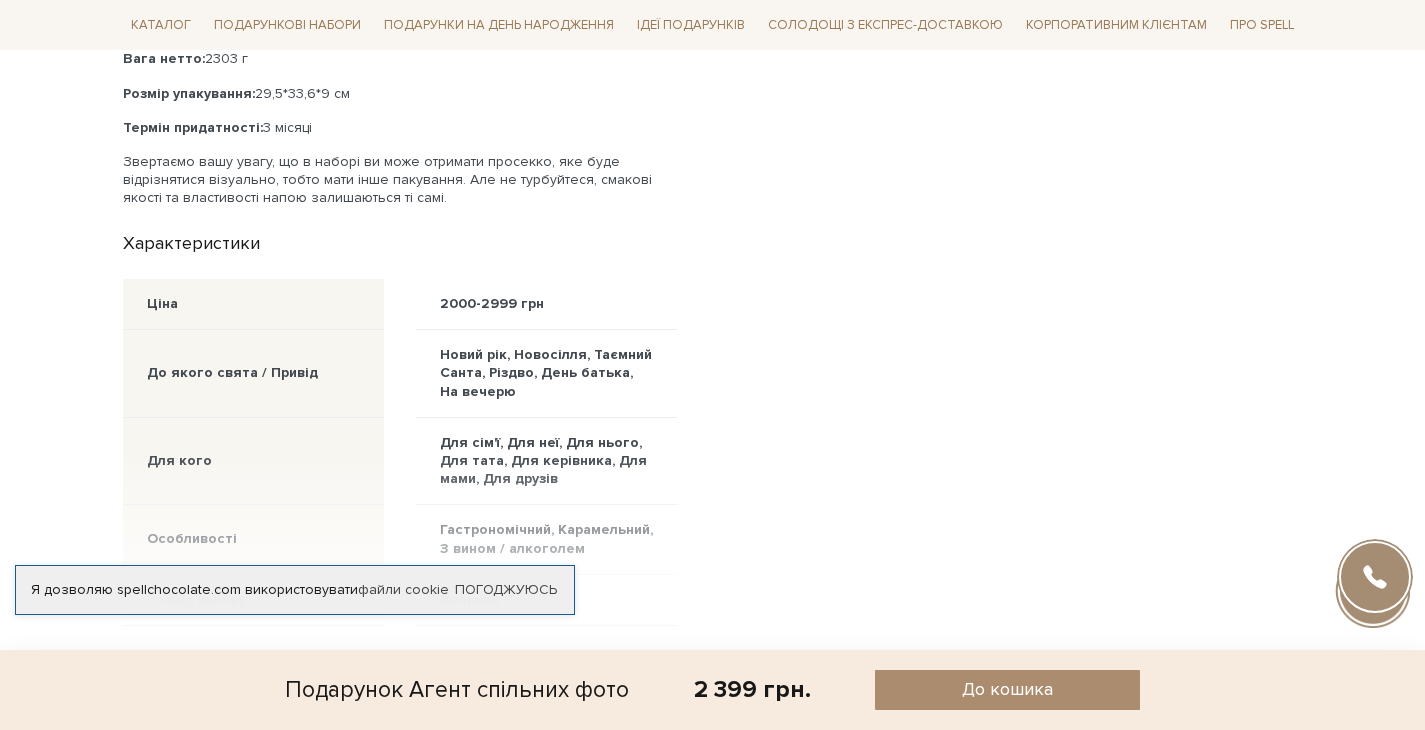 scroll, scrollTop: 1264, scrollLeft: 0, axis: vertical 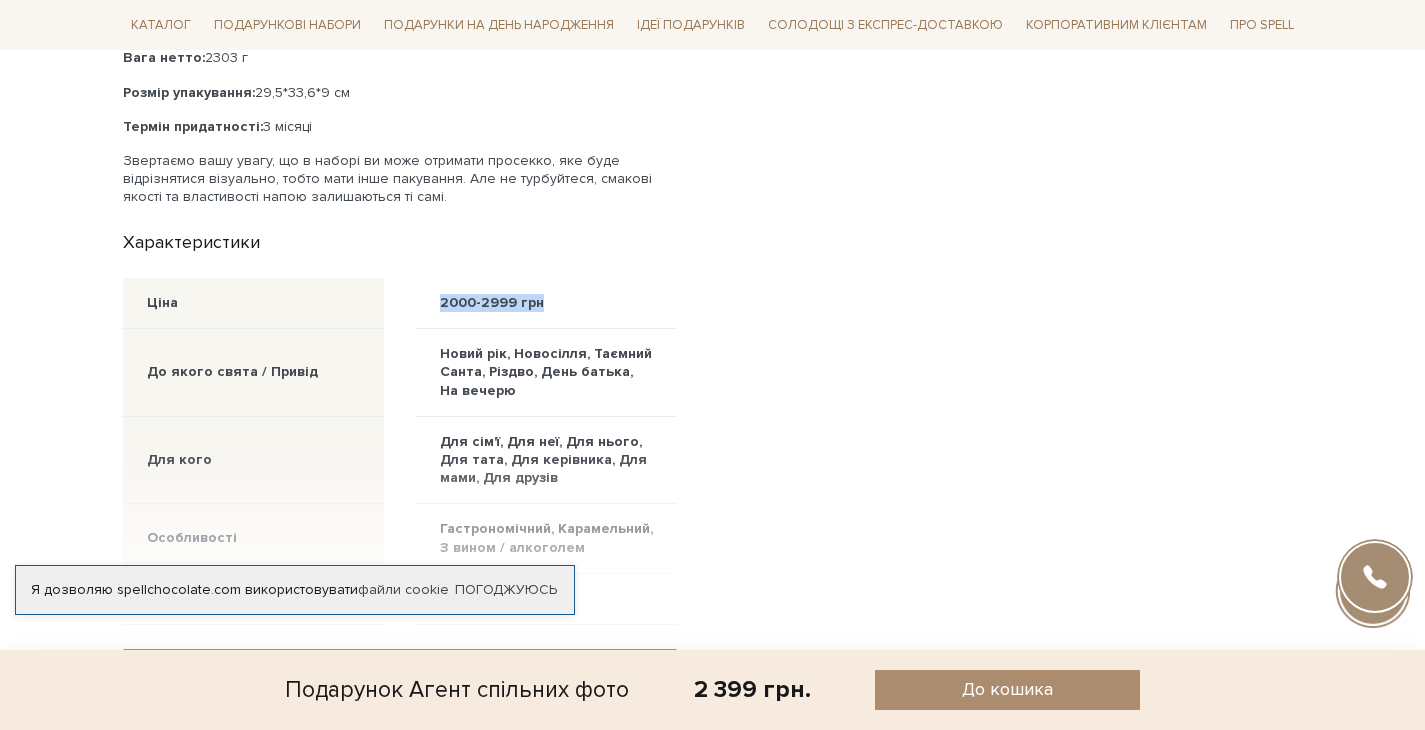 drag, startPoint x: 441, startPoint y: 300, endPoint x: 544, endPoint y: 300, distance: 103 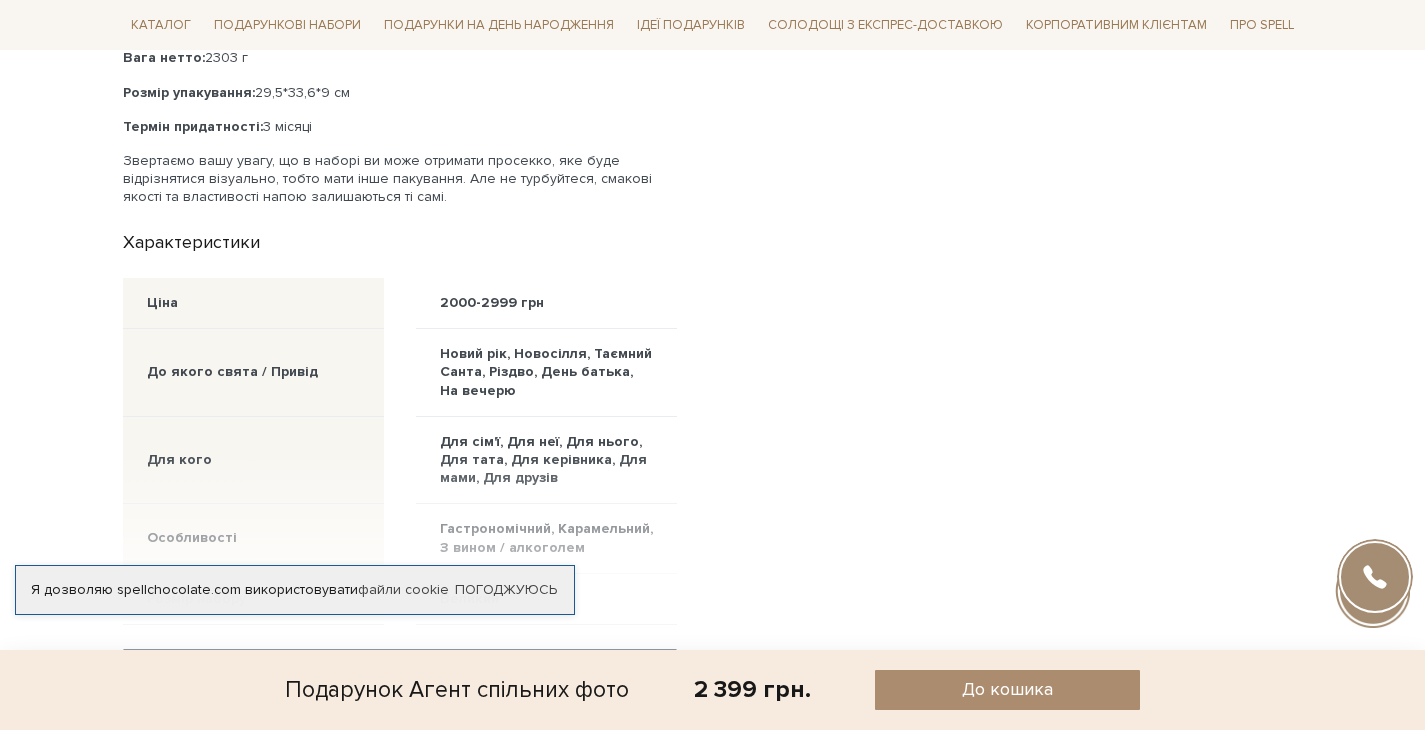 click on "2000-2999 грн" at bounding box center (546, 303) 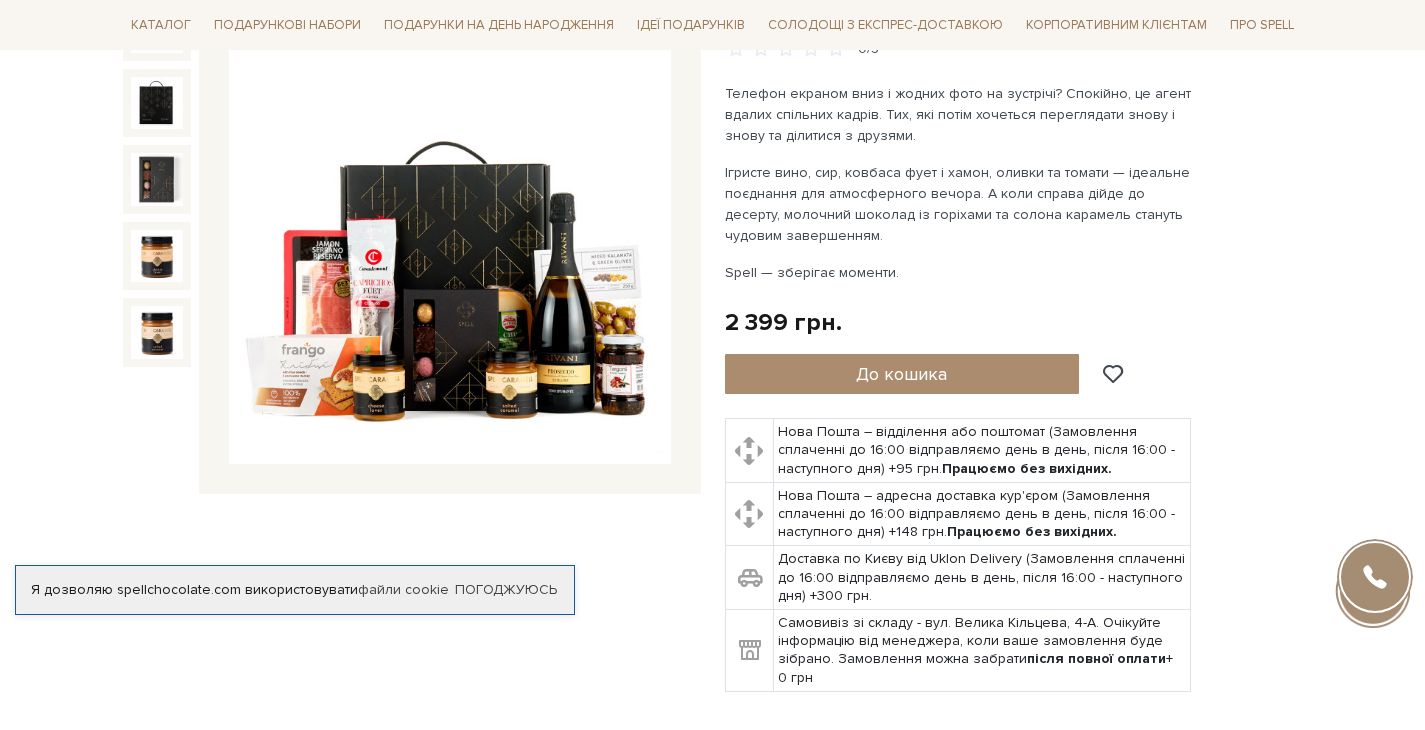scroll, scrollTop: 193, scrollLeft: 0, axis: vertical 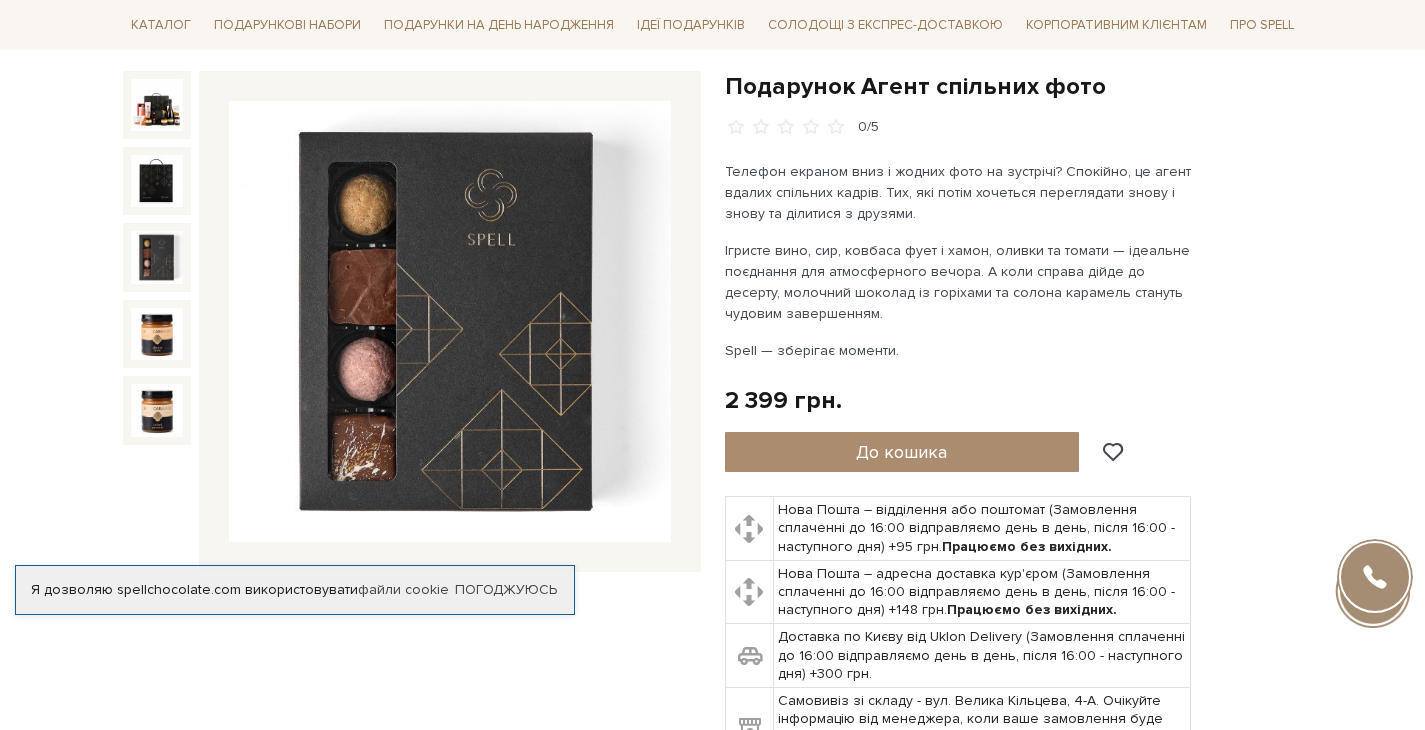 click at bounding box center [157, 257] 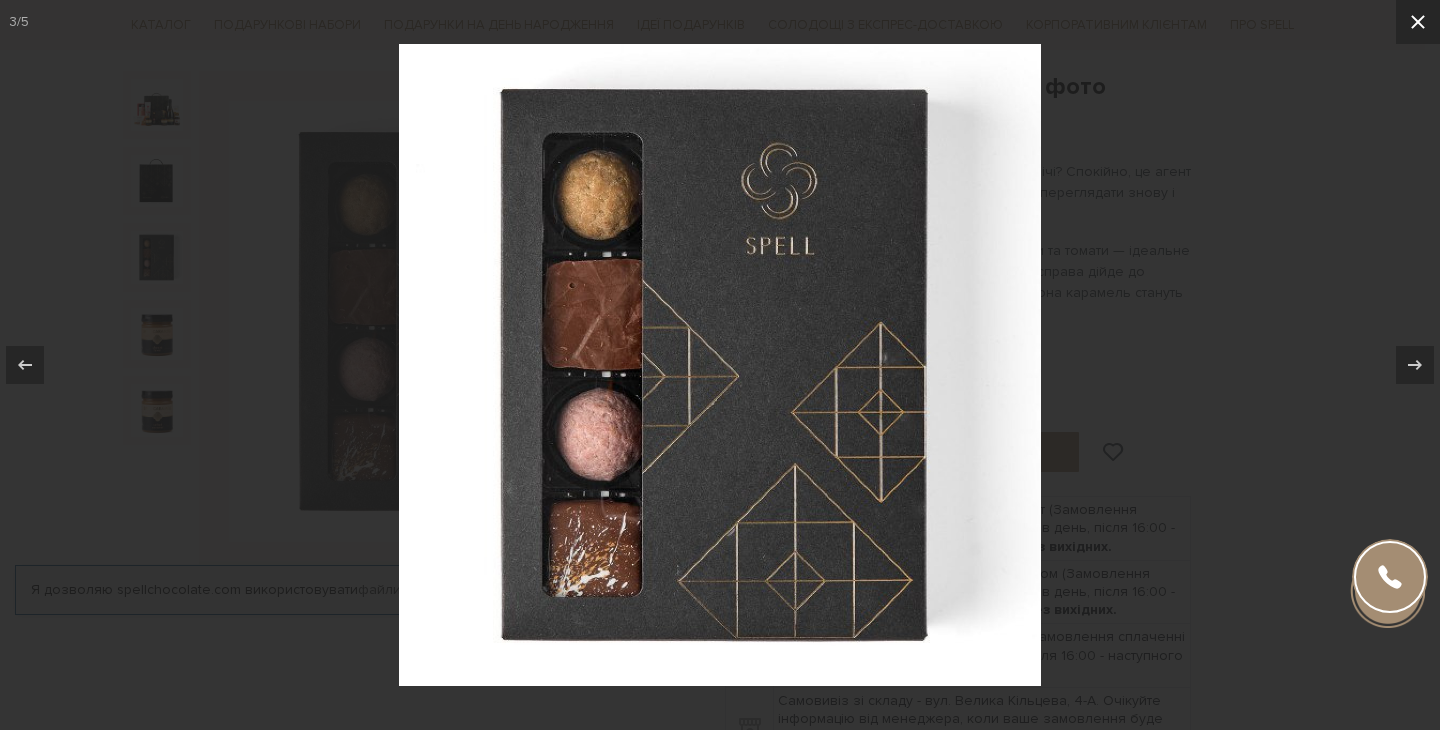 click 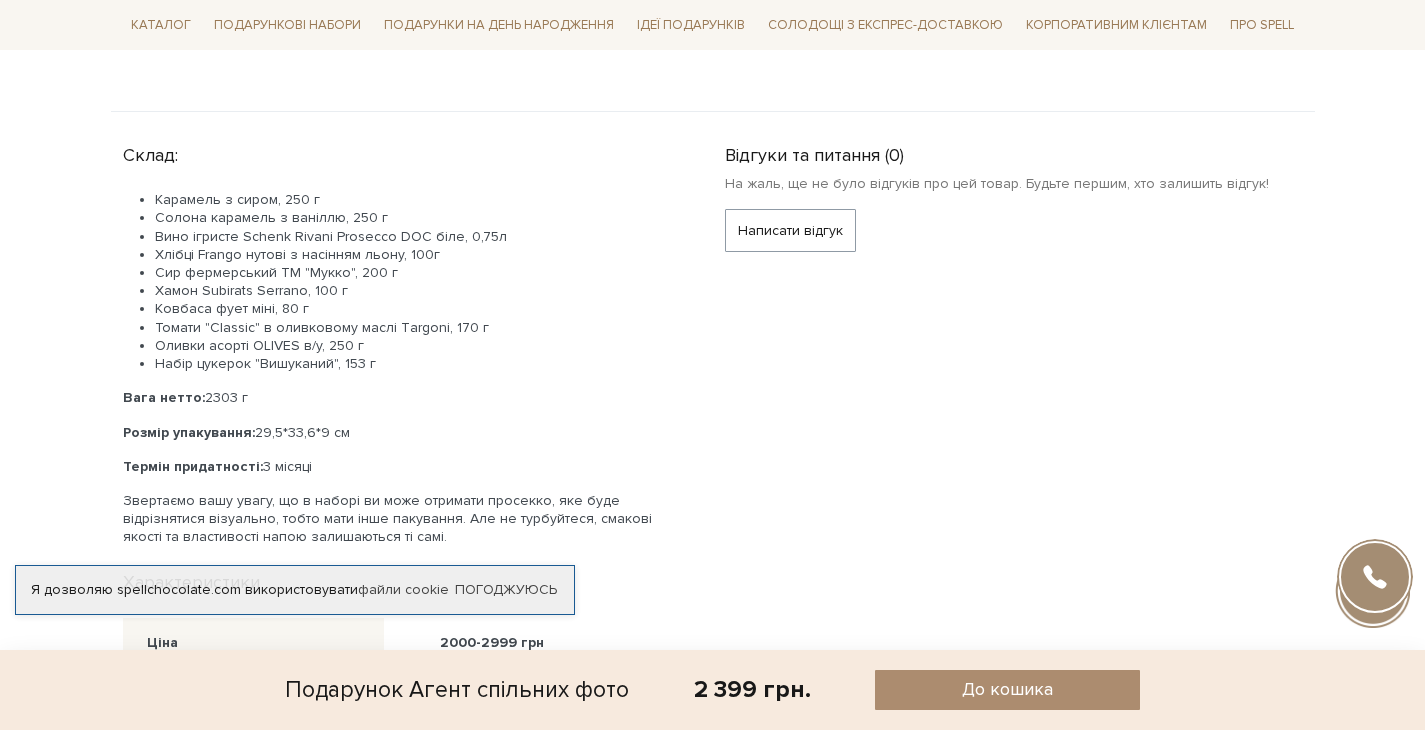 scroll, scrollTop: 867, scrollLeft: 0, axis: vertical 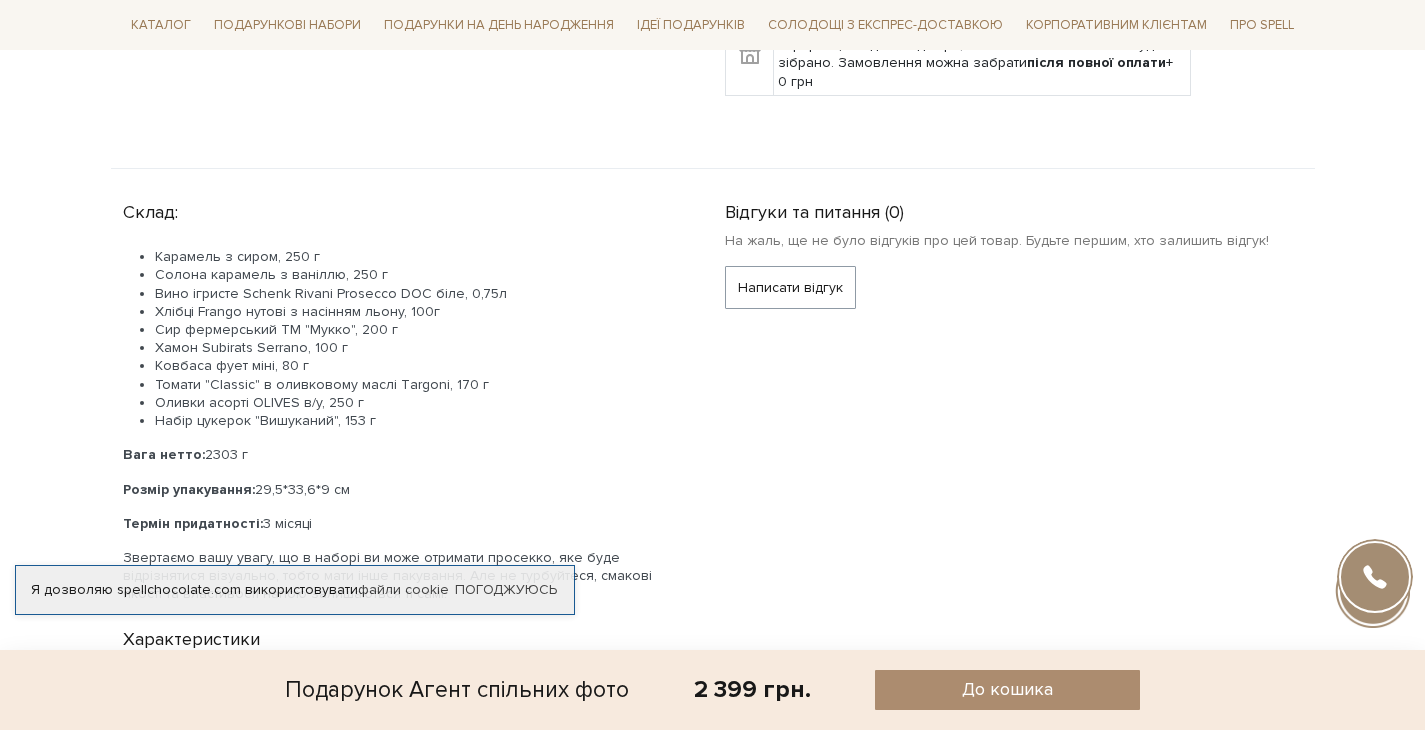 click at bounding box center (1375, 577) 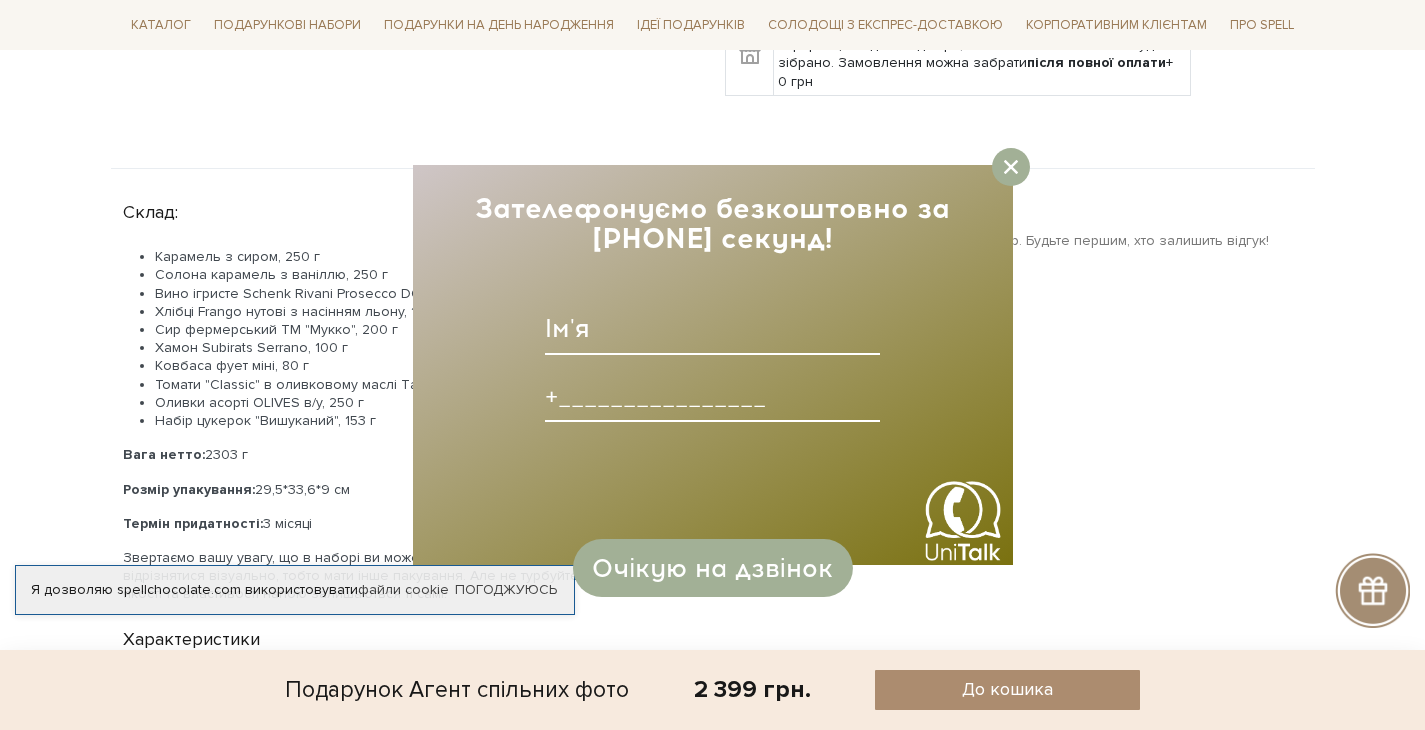 type 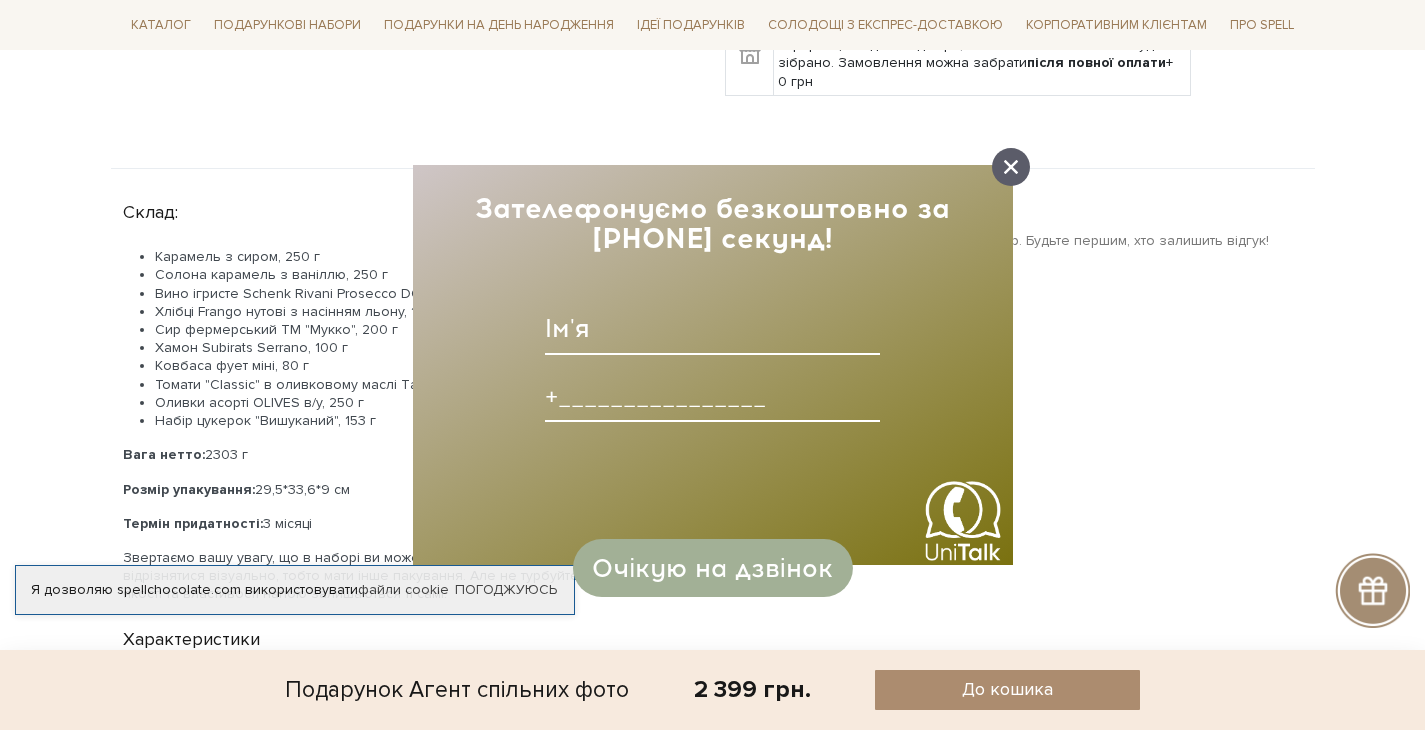 click 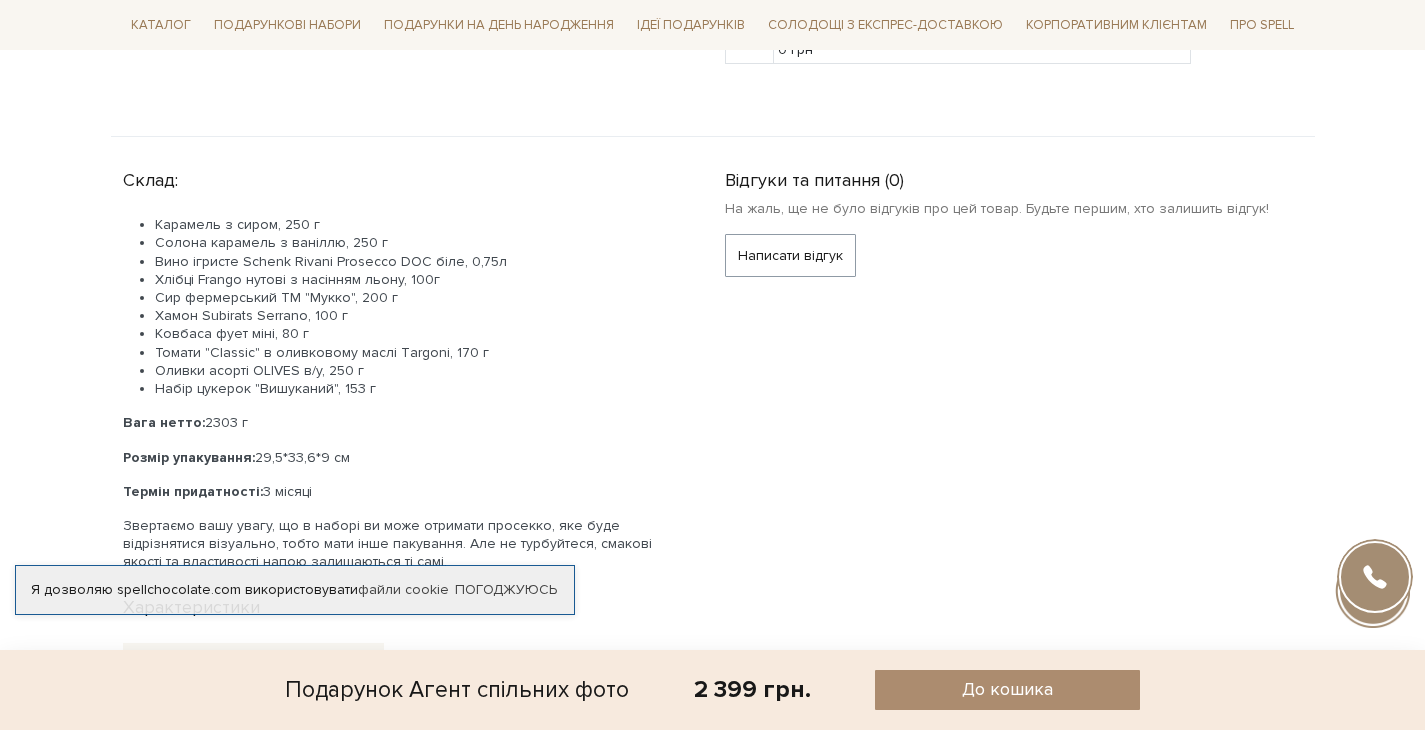 scroll, scrollTop: 1004, scrollLeft: 0, axis: vertical 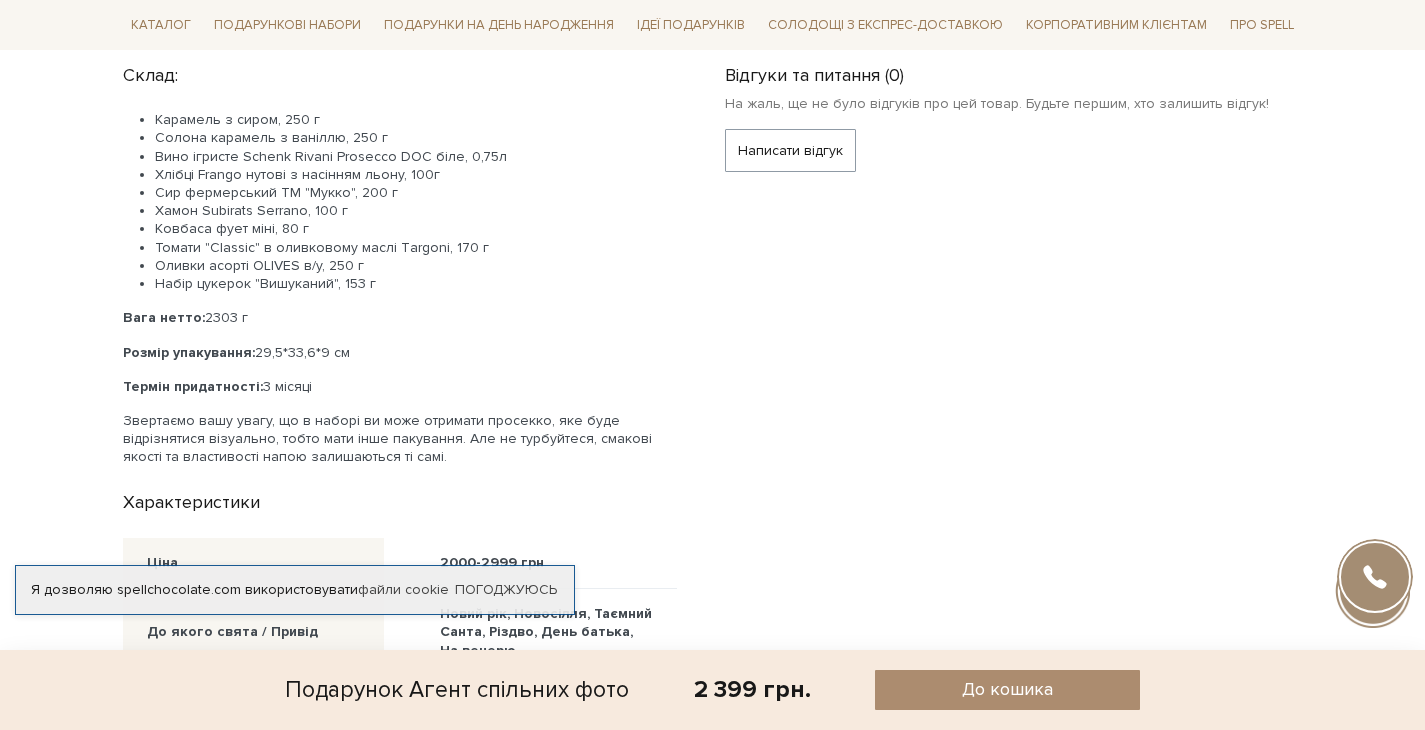 click at bounding box center [1375, 577] 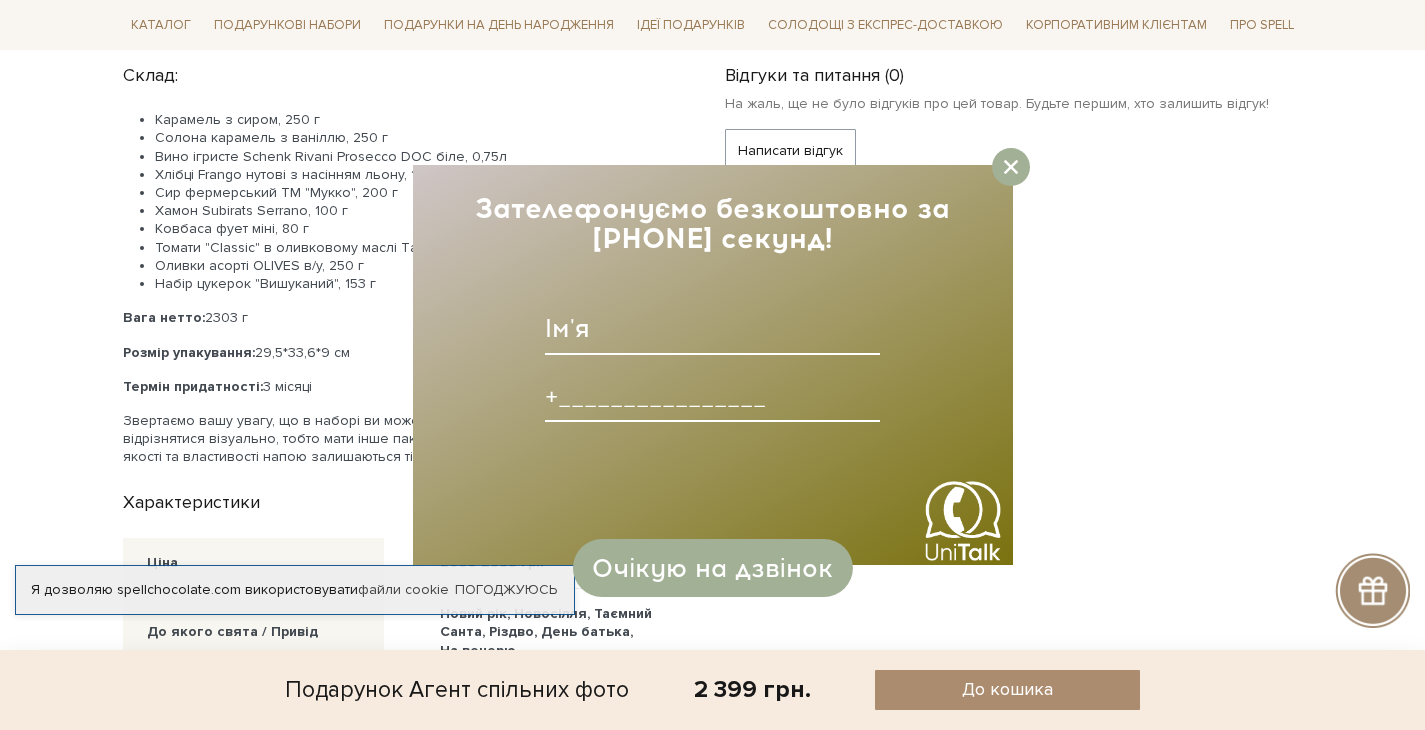 click at bounding box center [712, 329] 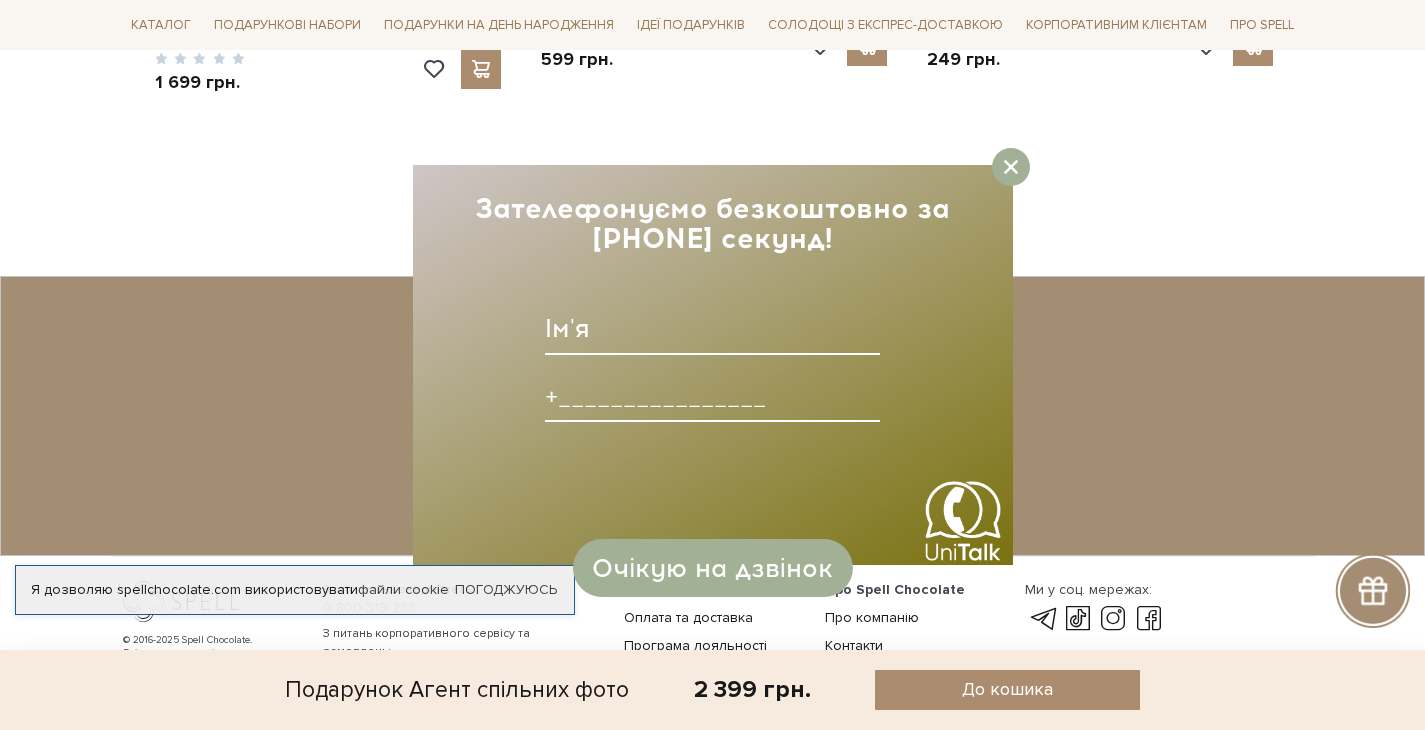scroll, scrollTop: 3421, scrollLeft: 0, axis: vertical 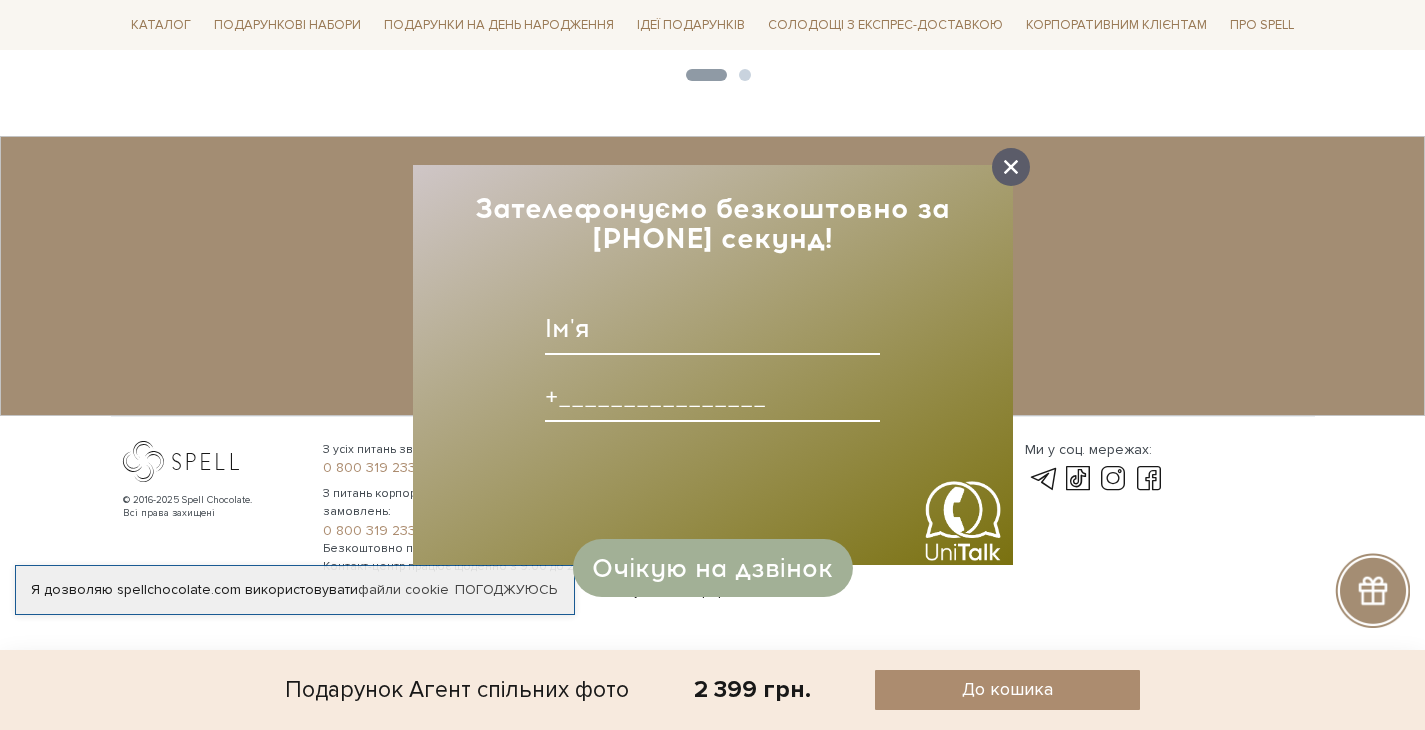 click 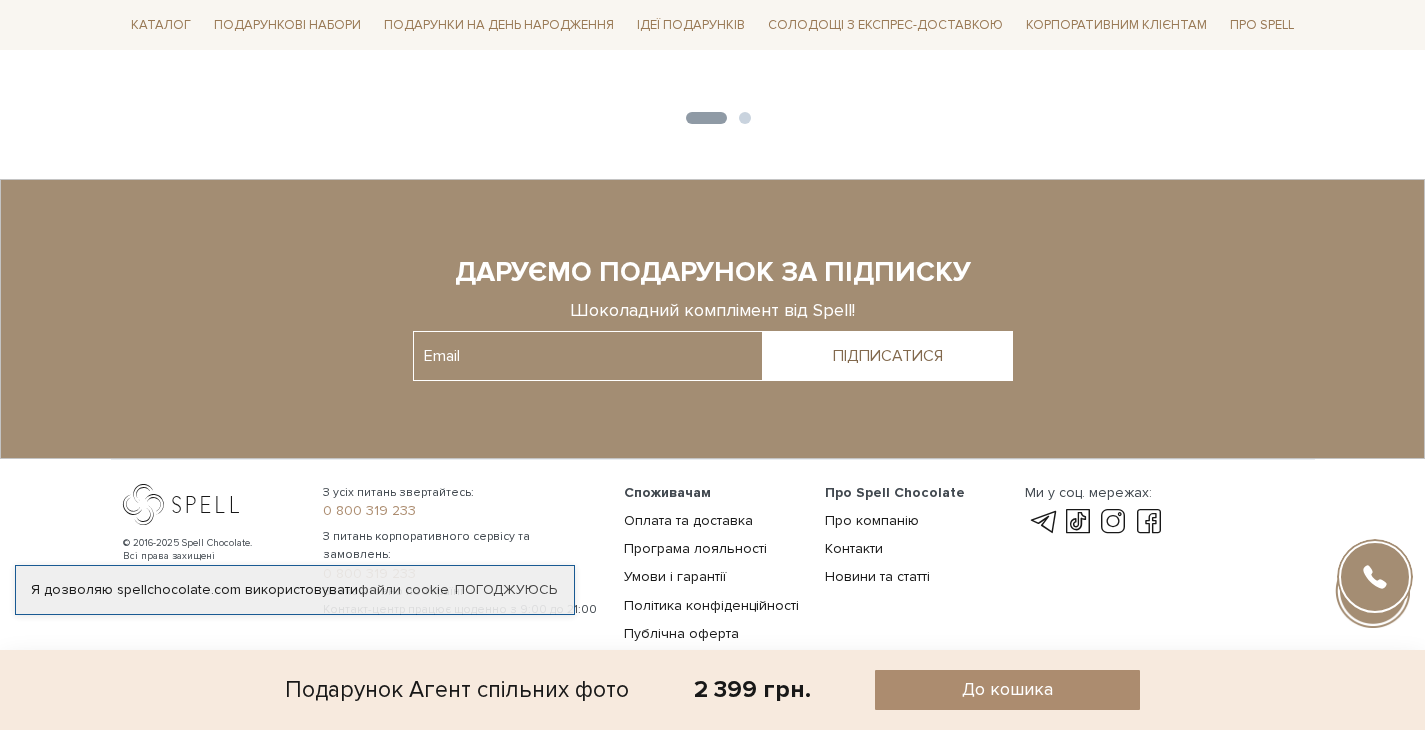 scroll, scrollTop: 3298, scrollLeft: 0, axis: vertical 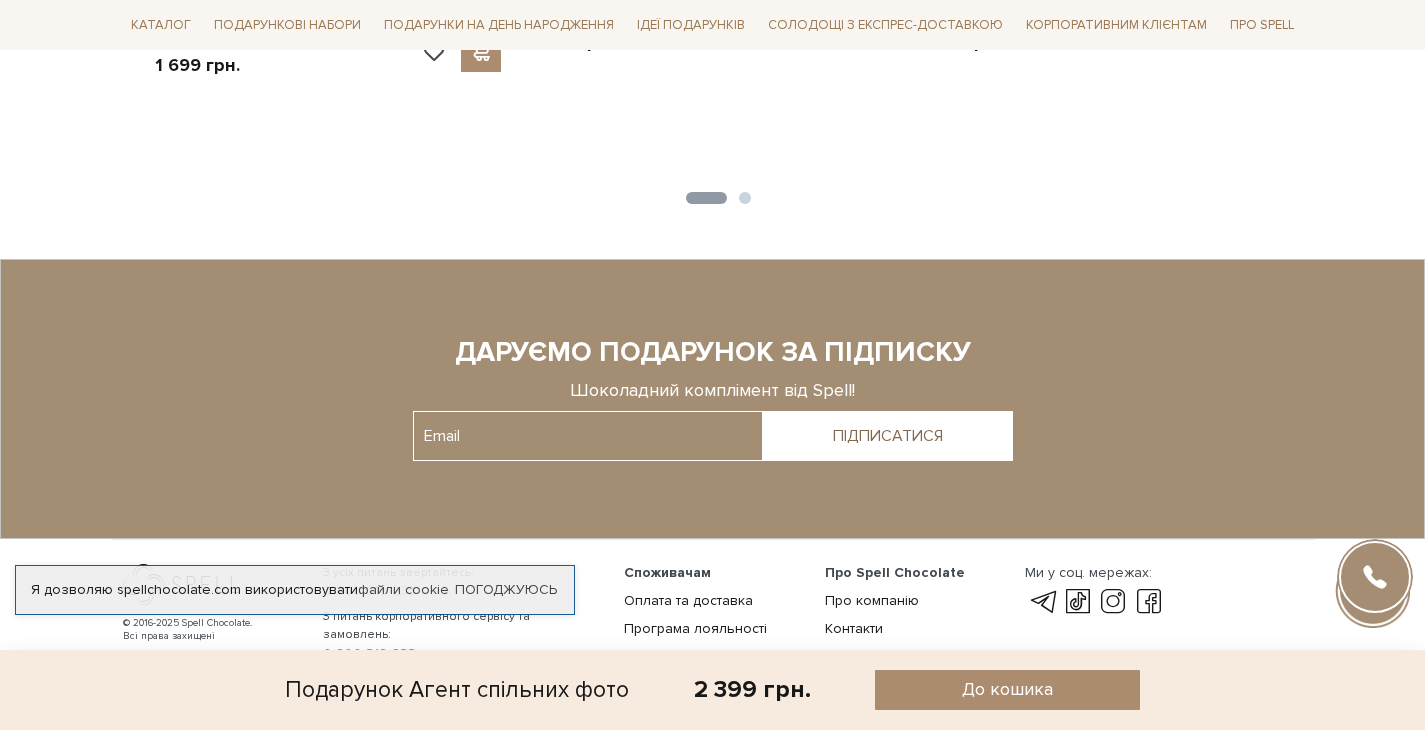 click at bounding box center (1375, 577) 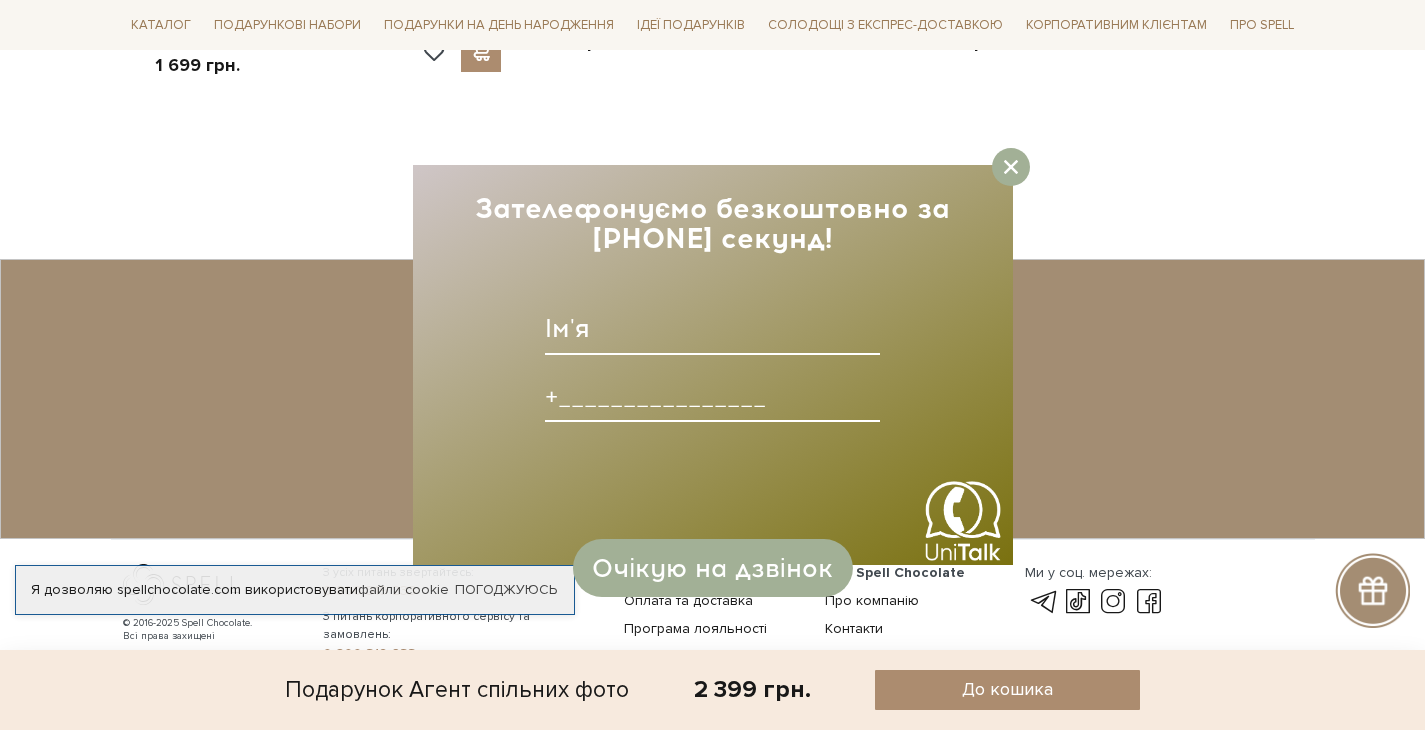 click at bounding box center [963, 521] 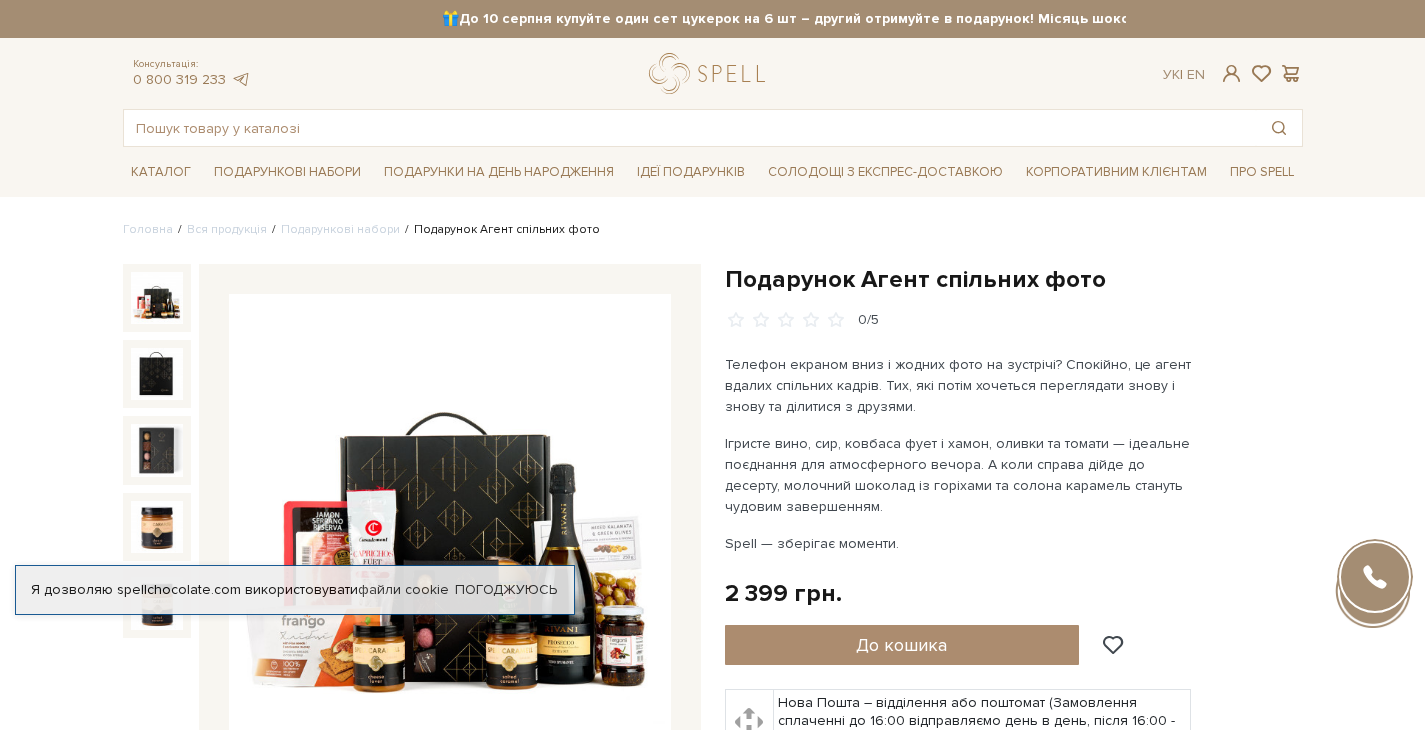 scroll, scrollTop: 0, scrollLeft: 0, axis: both 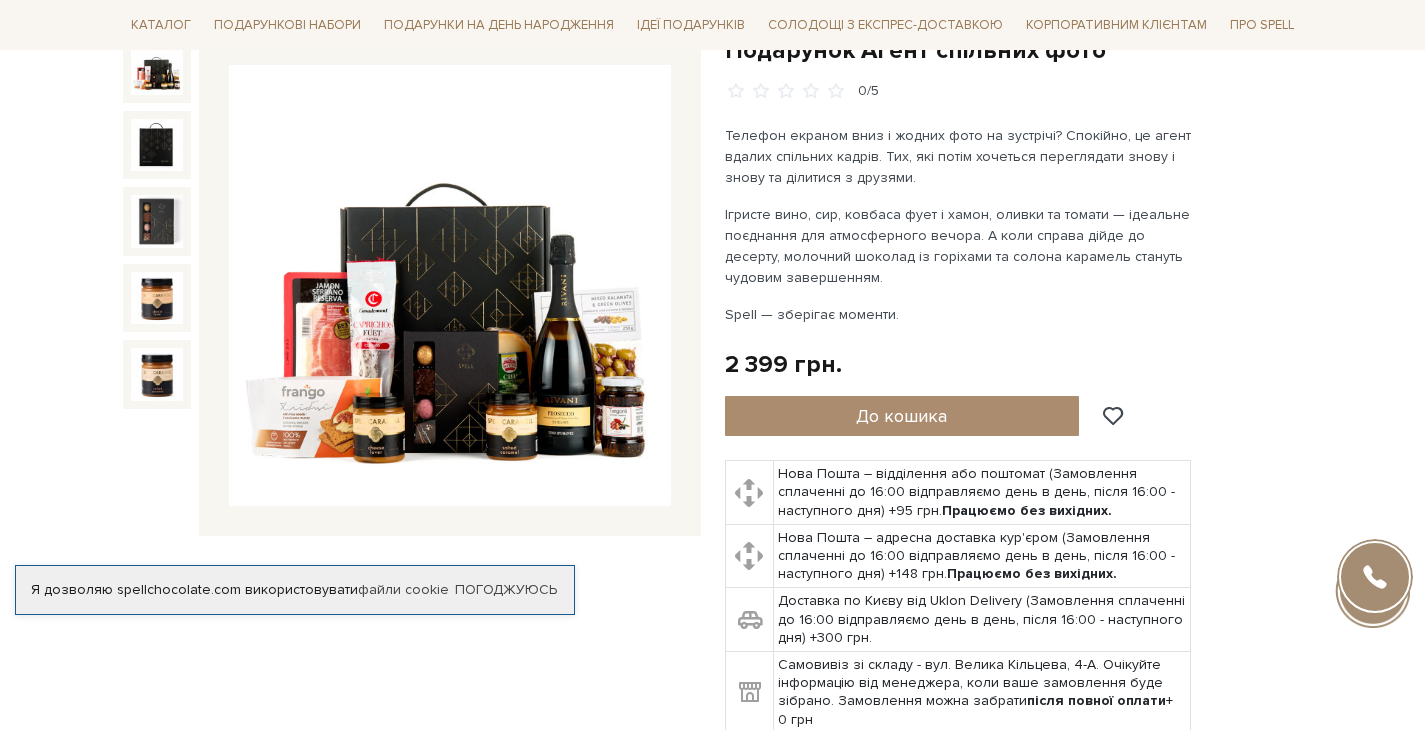 click at bounding box center [157, 69] 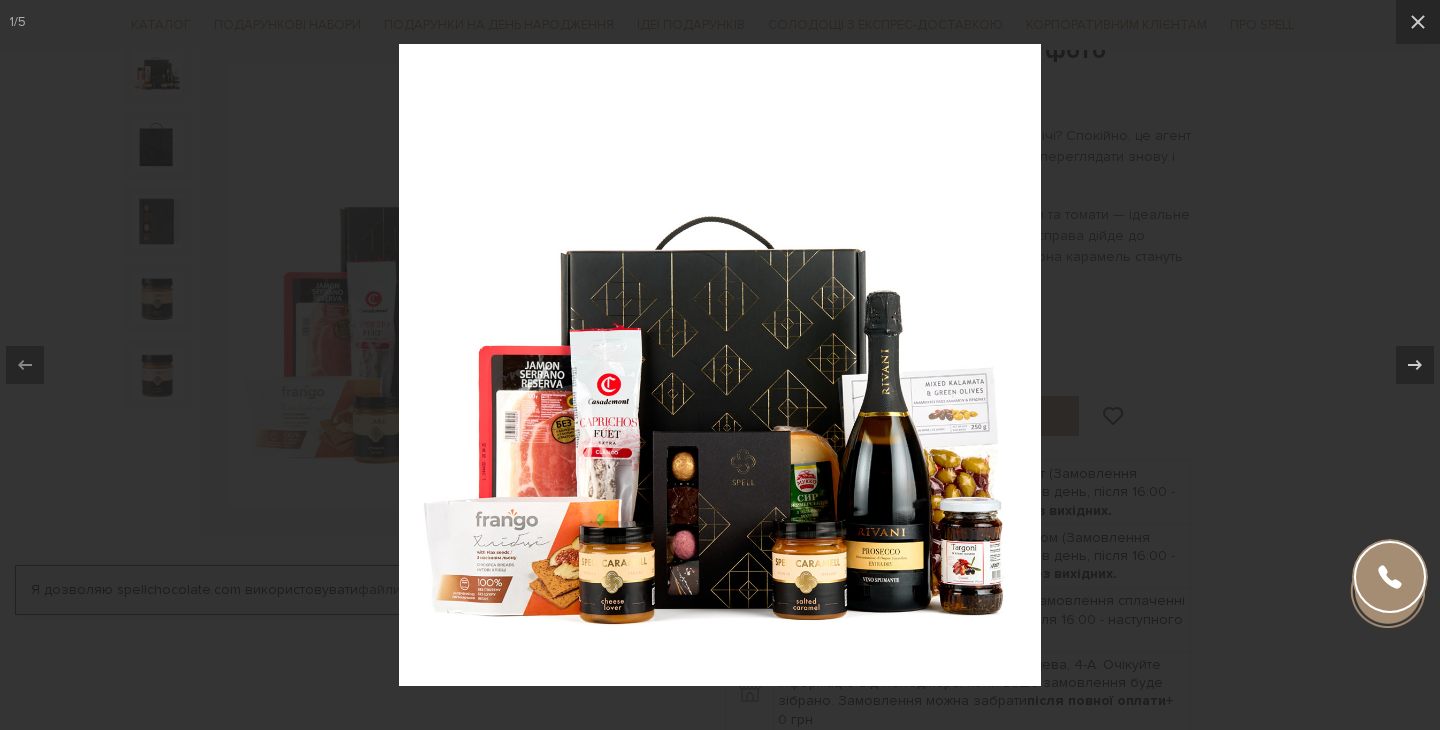 click at bounding box center [720, 365] 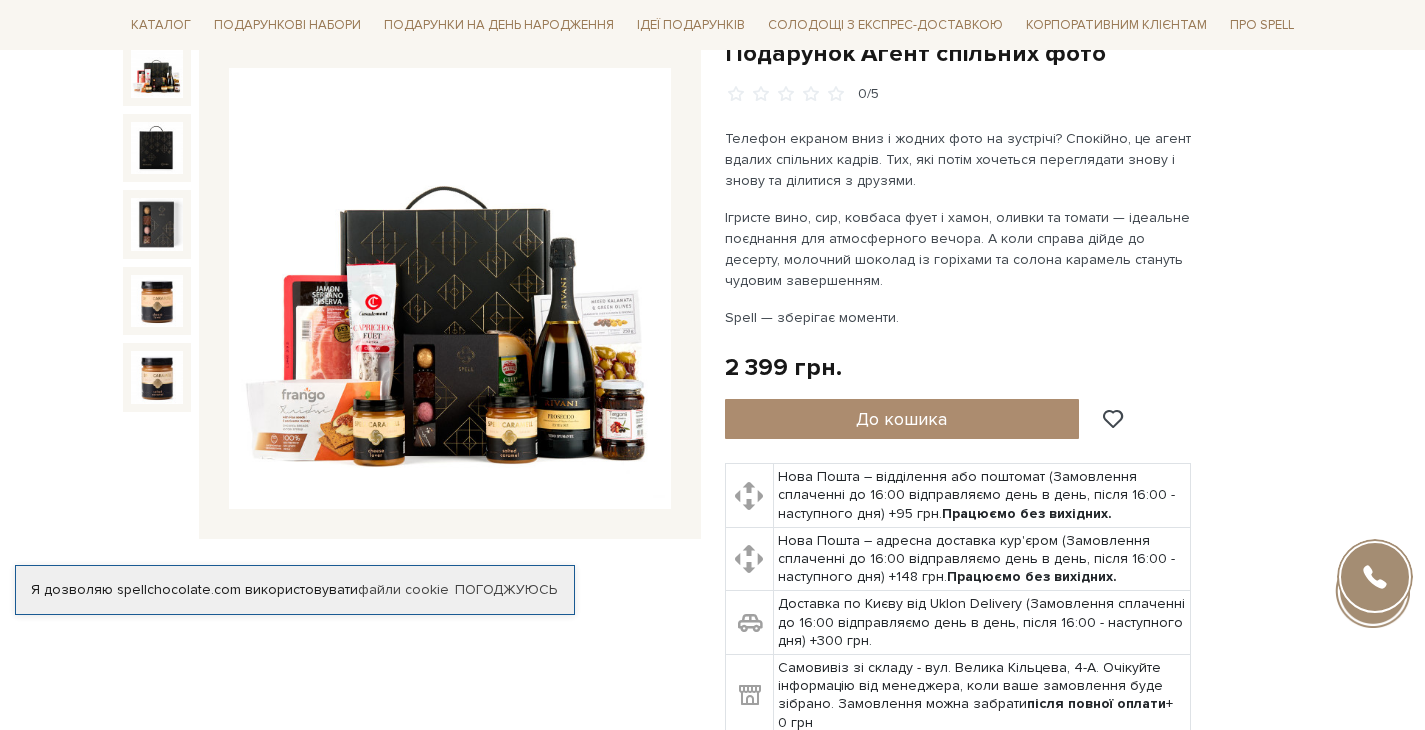 scroll, scrollTop: 225, scrollLeft: 0, axis: vertical 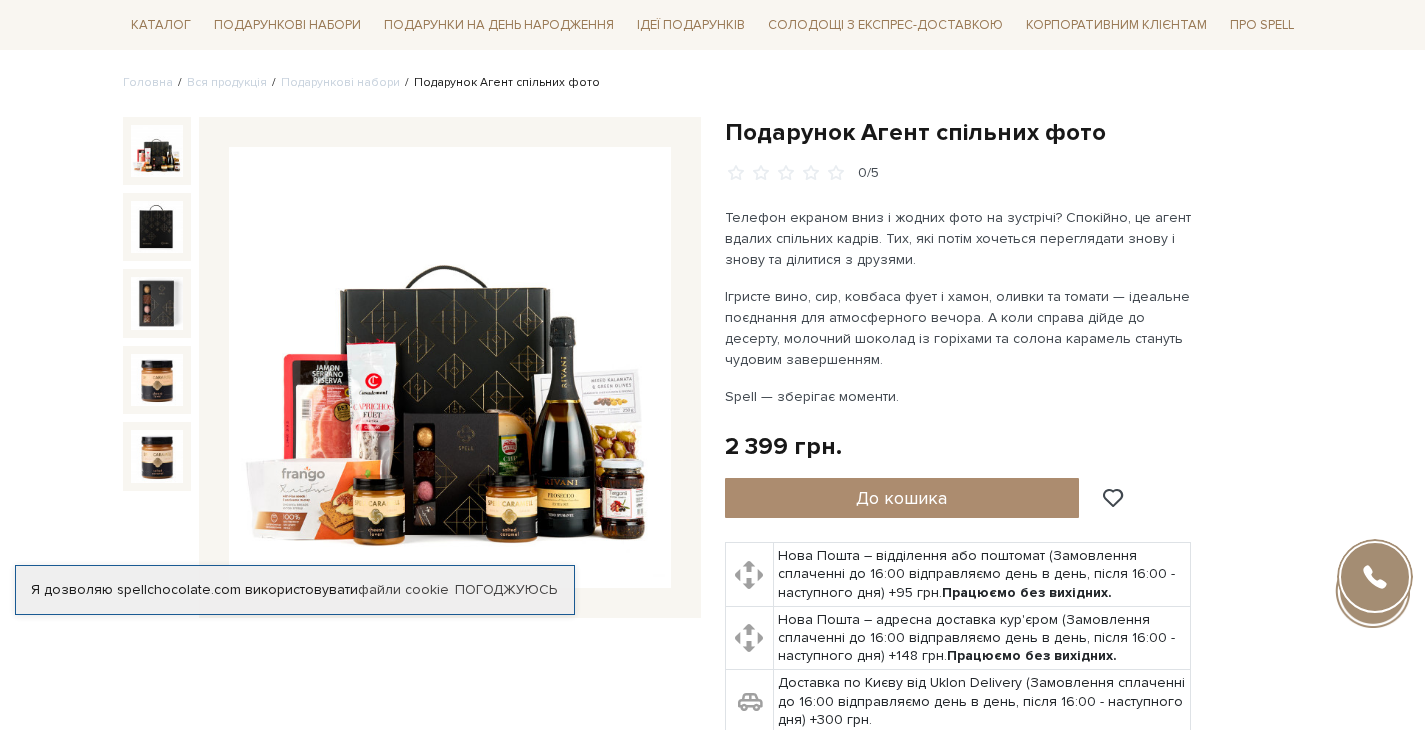 click at bounding box center (157, 151) 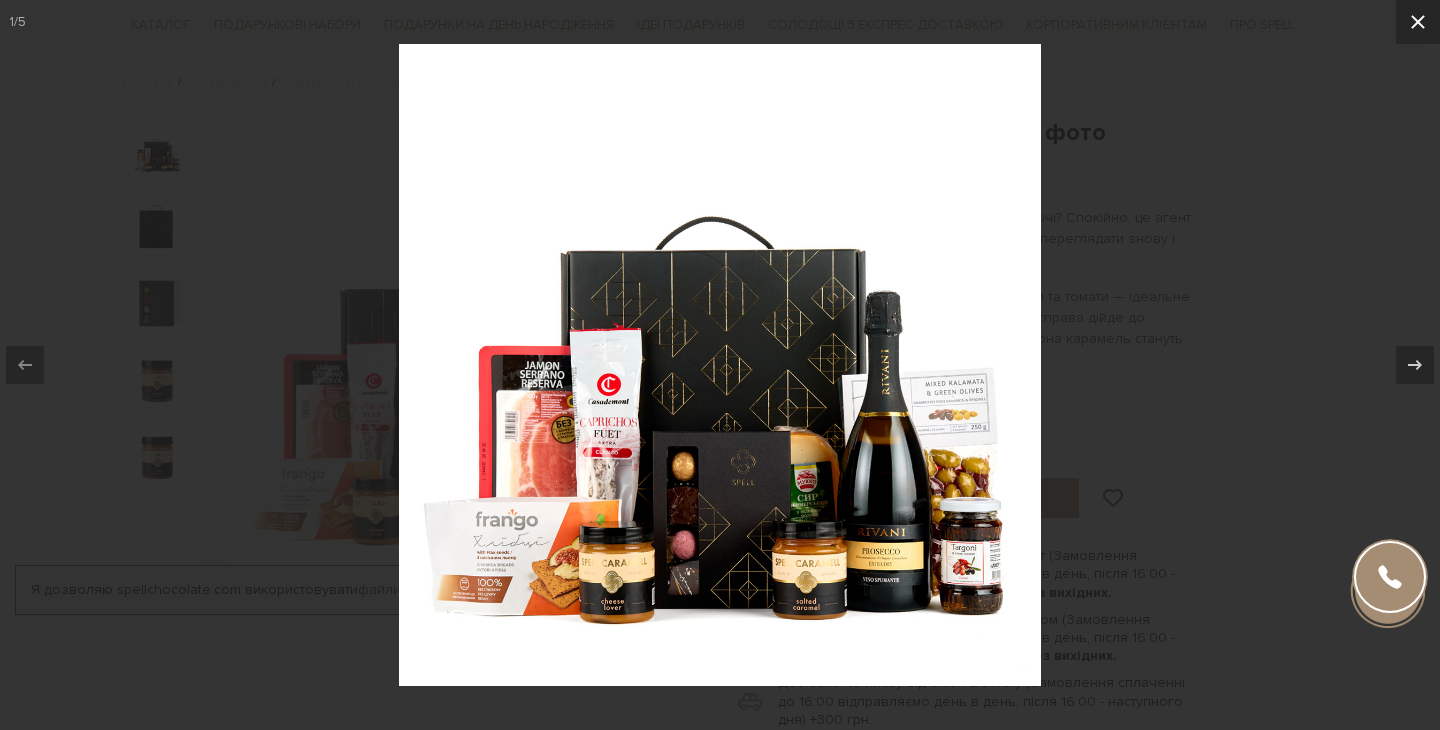click 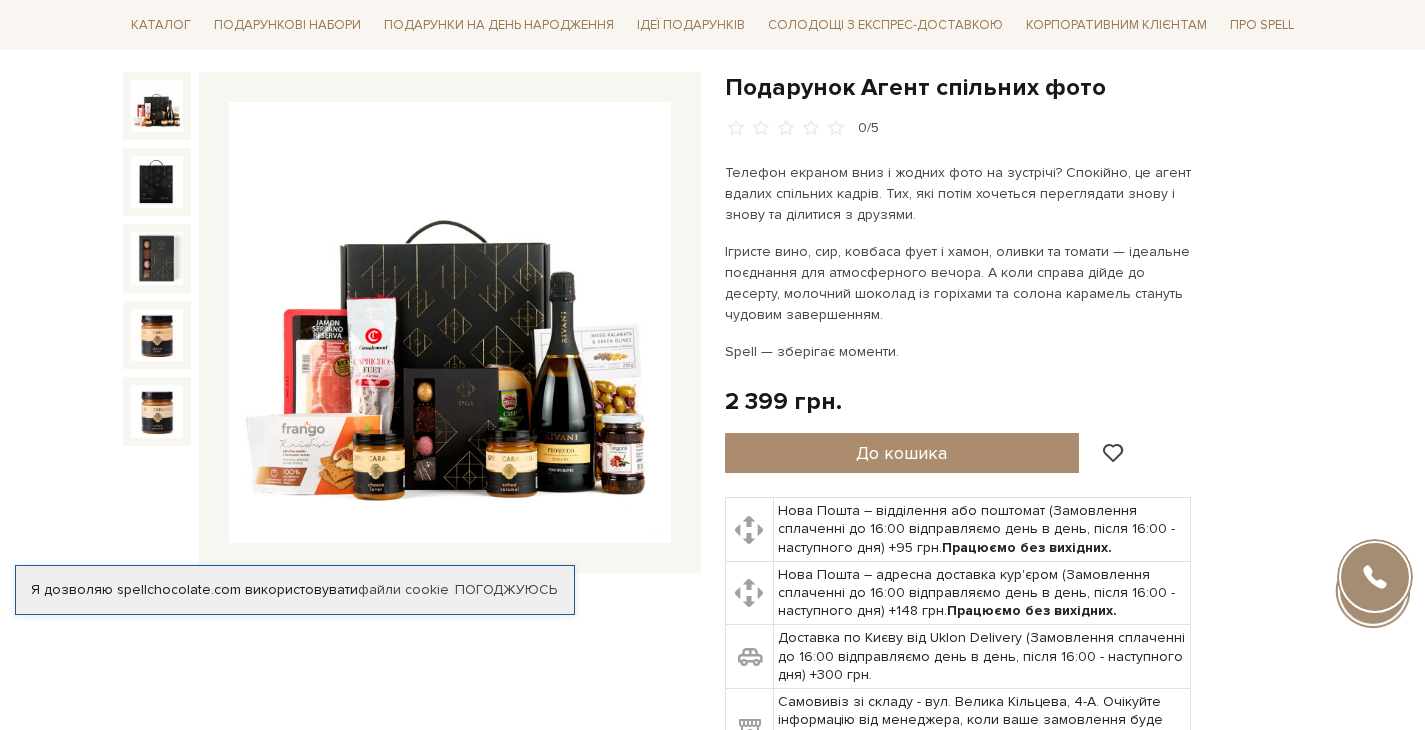 scroll, scrollTop: 195, scrollLeft: 0, axis: vertical 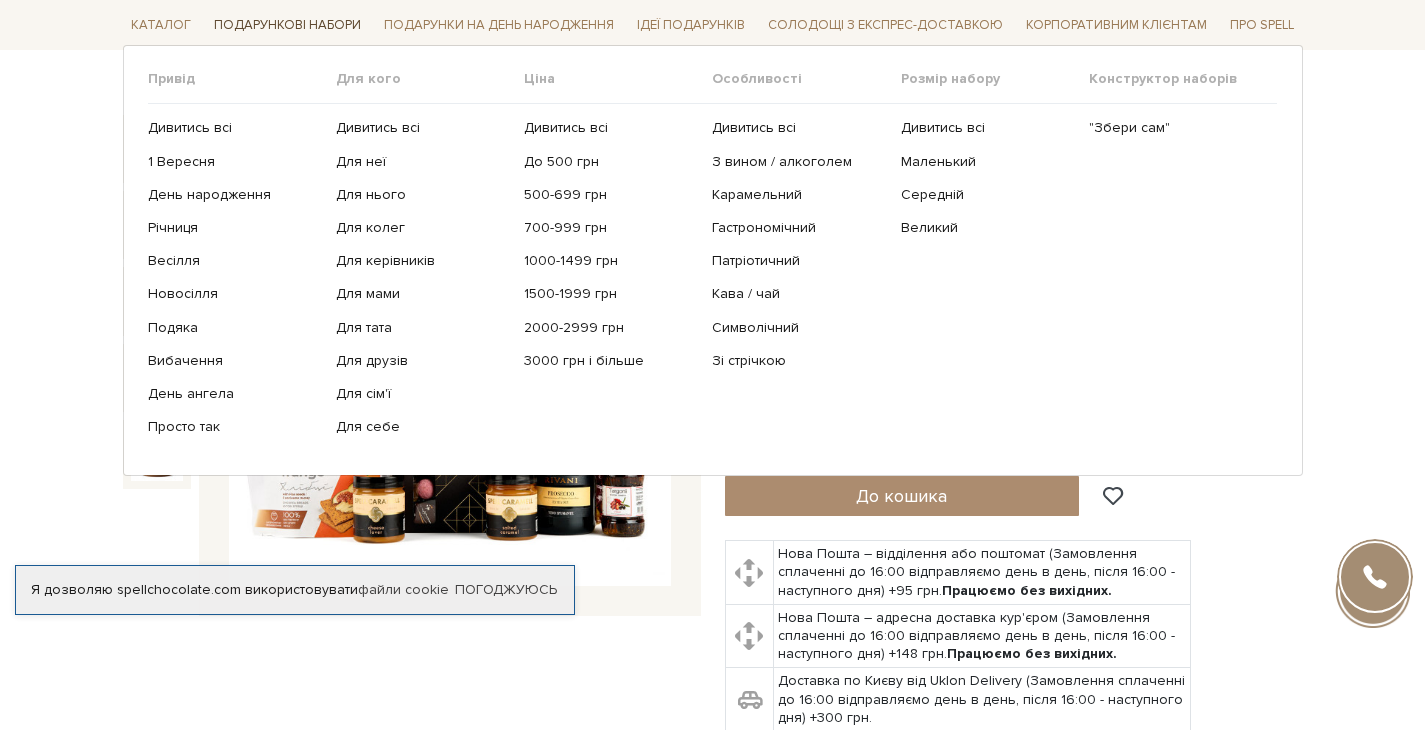click on "Подарункові набори" at bounding box center (287, 25) 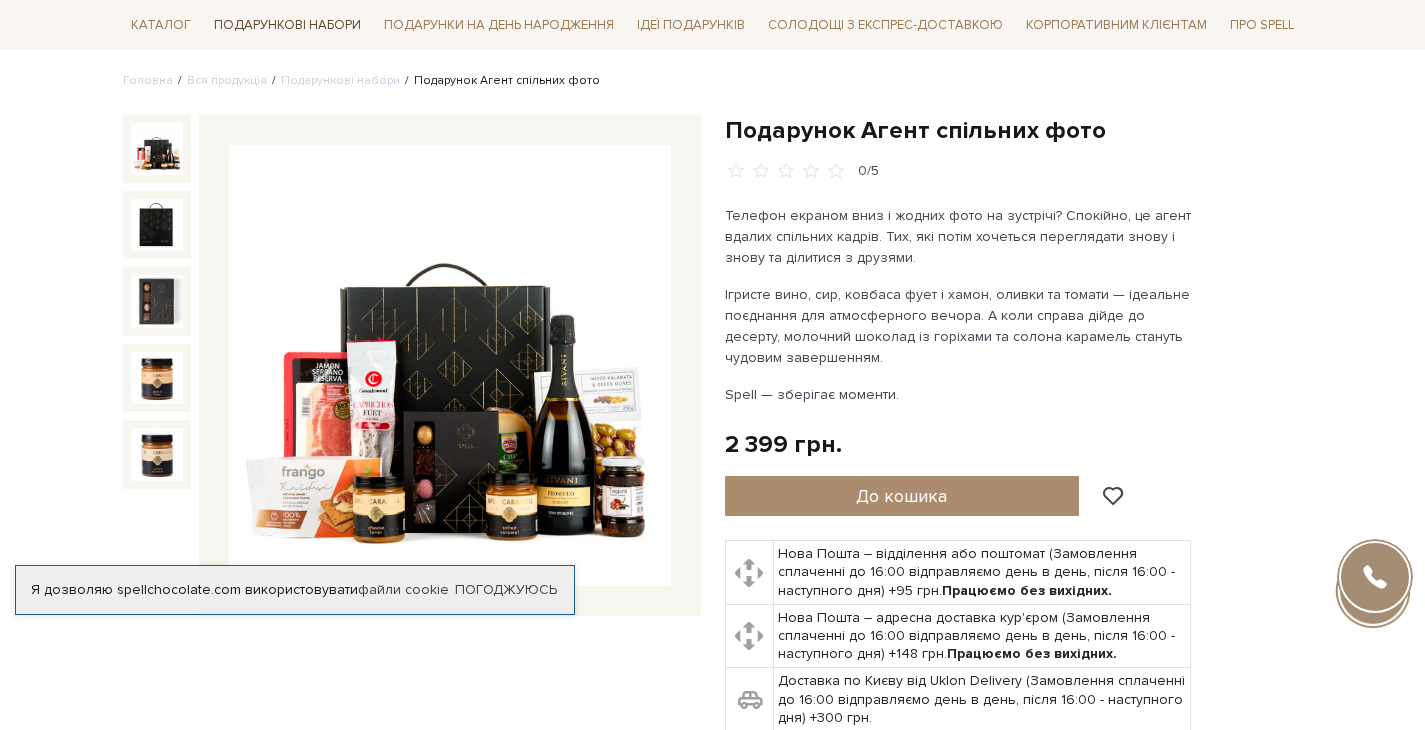 click on "Подарункові набори" at bounding box center (287, 25) 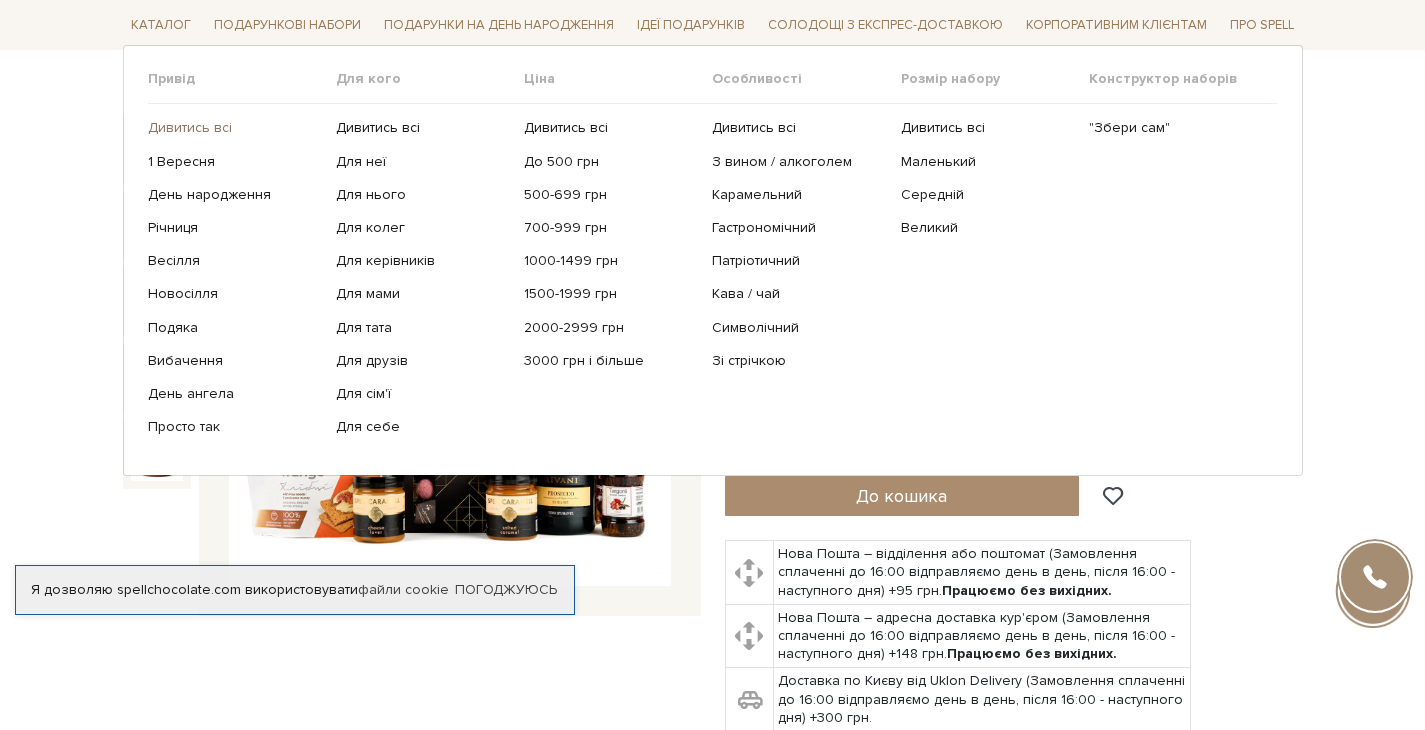 click on "Дивитись всі" at bounding box center [234, 128] 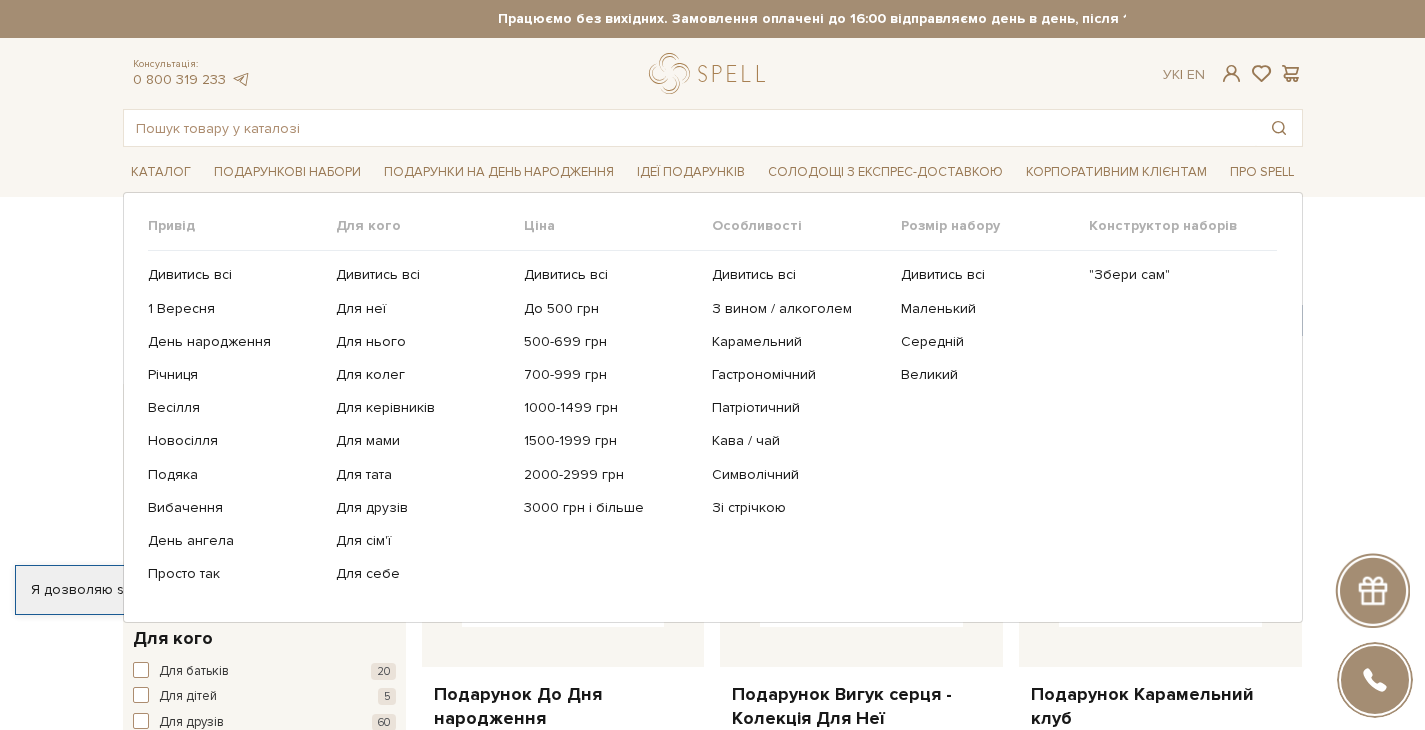 scroll, scrollTop: 0, scrollLeft: 0, axis: both 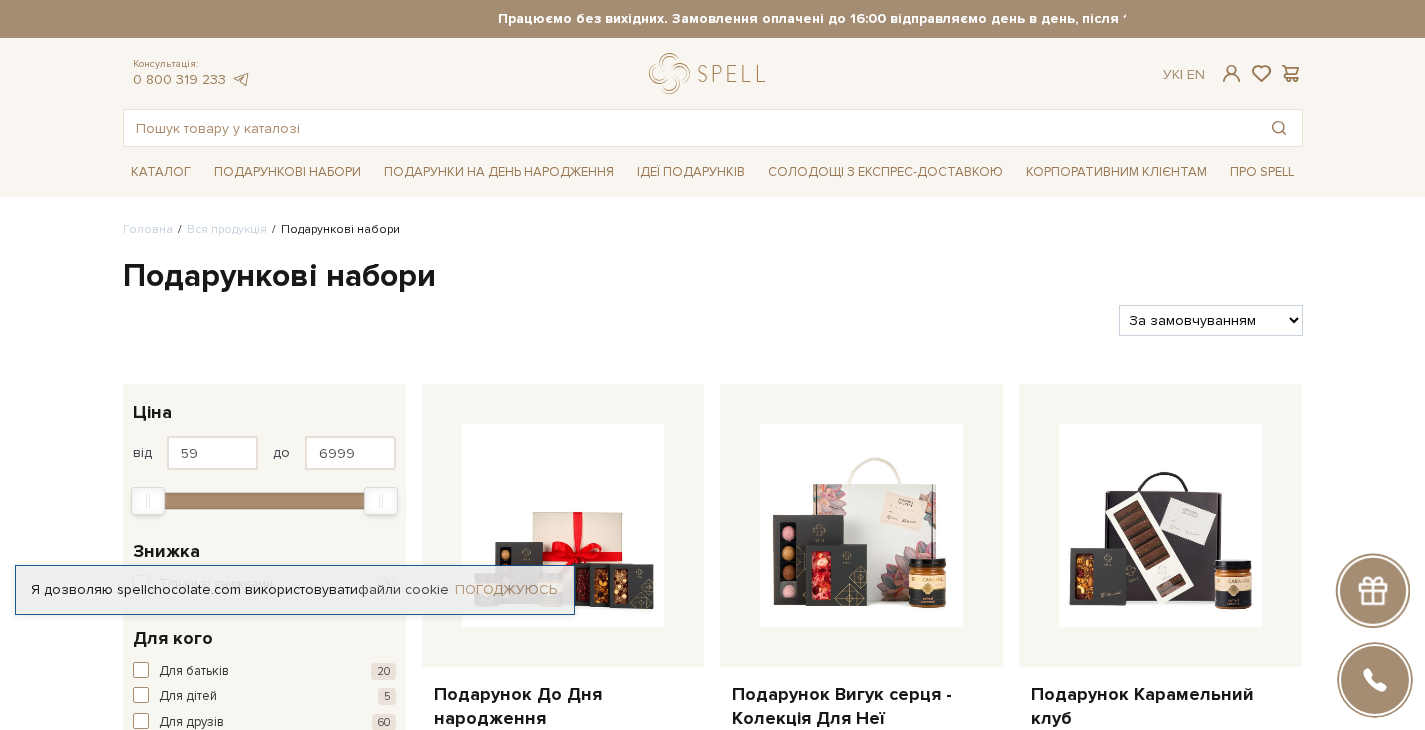 click on "Погоджуюсь" at bounding box center (506, 590) 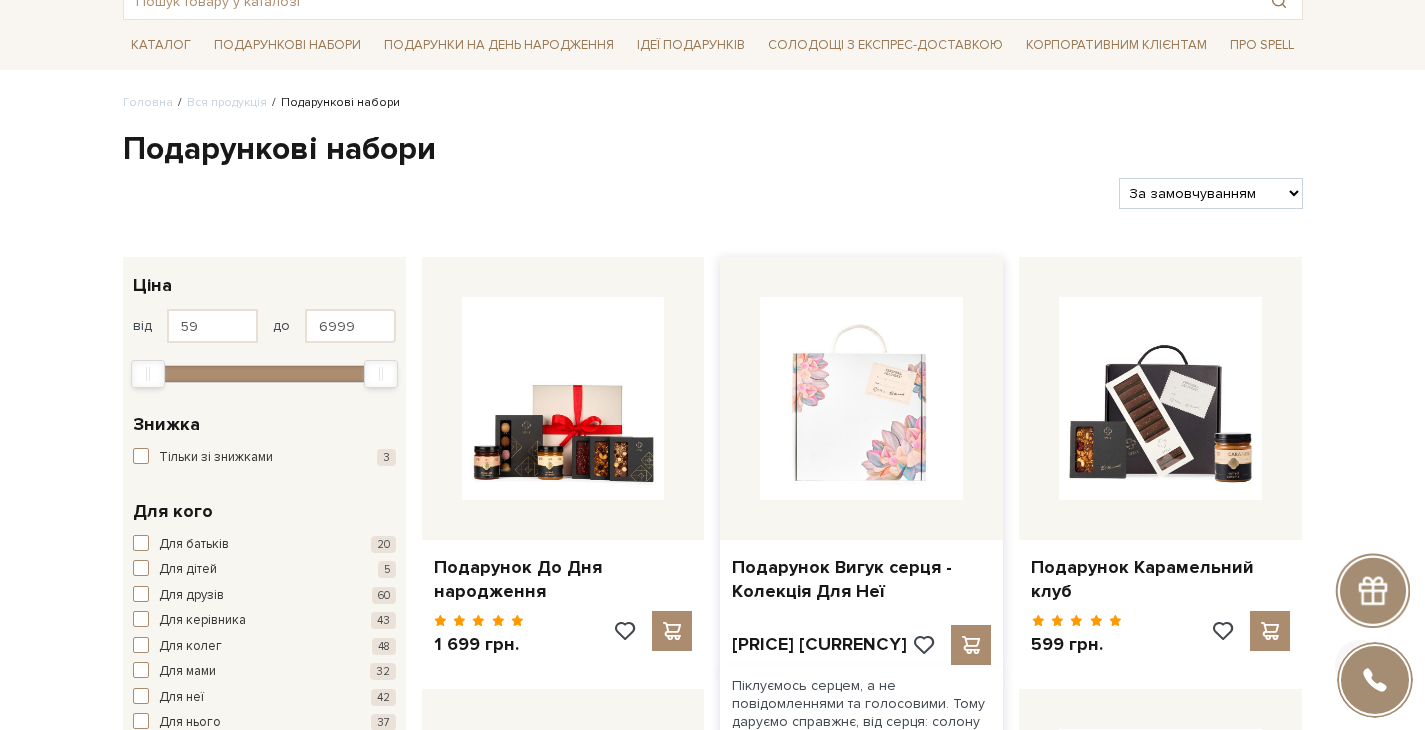 scroll, scrollTop: 221, scrollLeft: 0, axis: vertical 